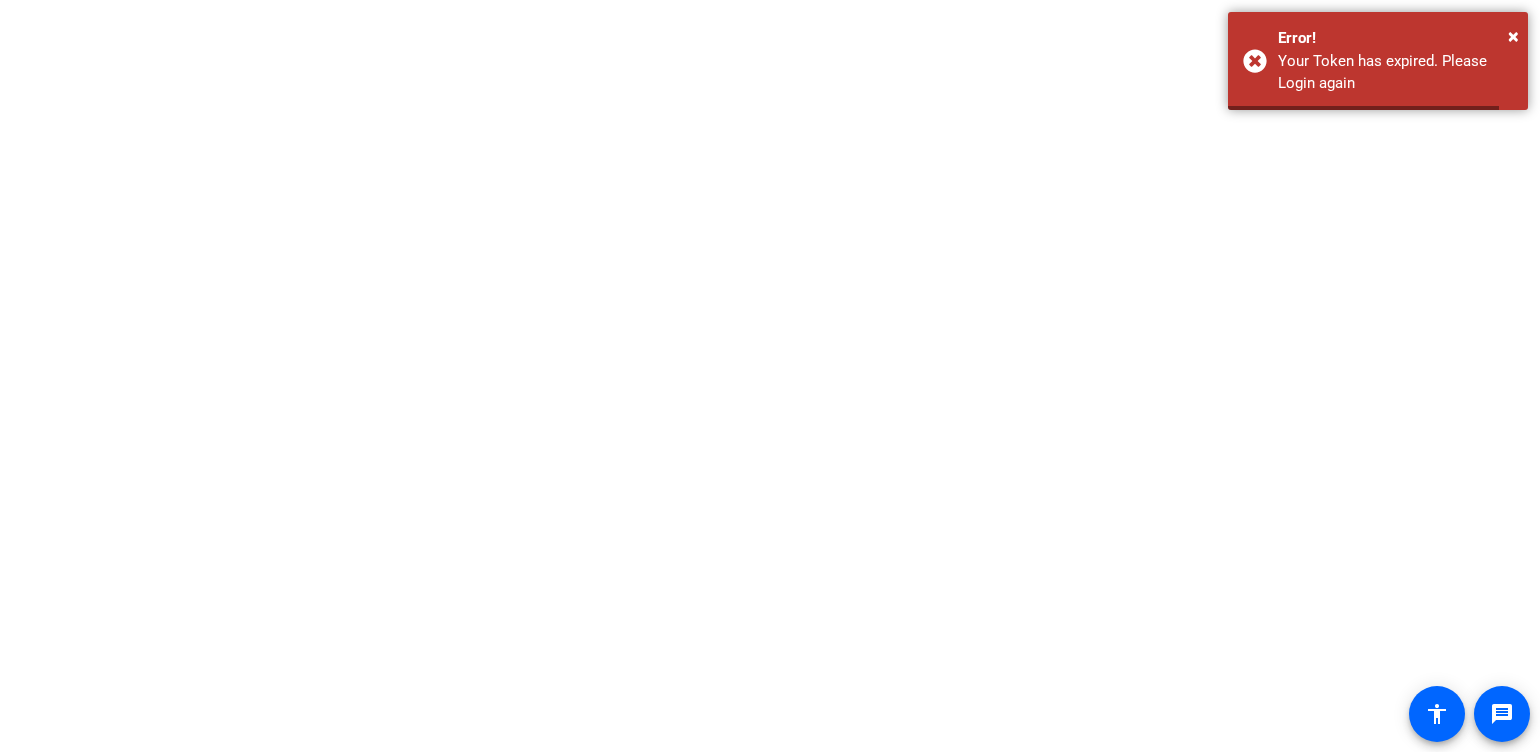 scroll, scrollTop: 0, scrollLeft: 0, axis: both 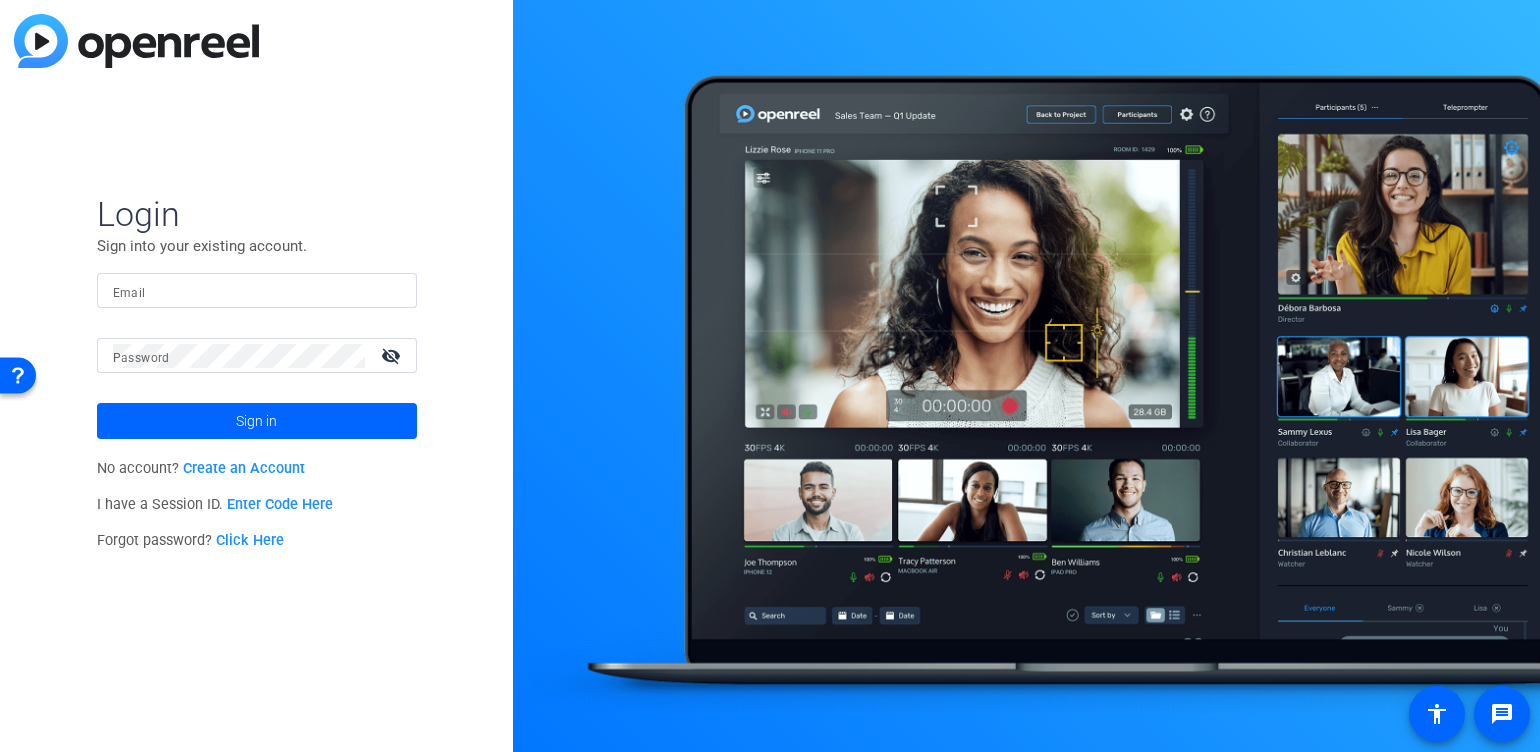 click on "Login Sign into your existing account. Email Password visibility_off Sign in" 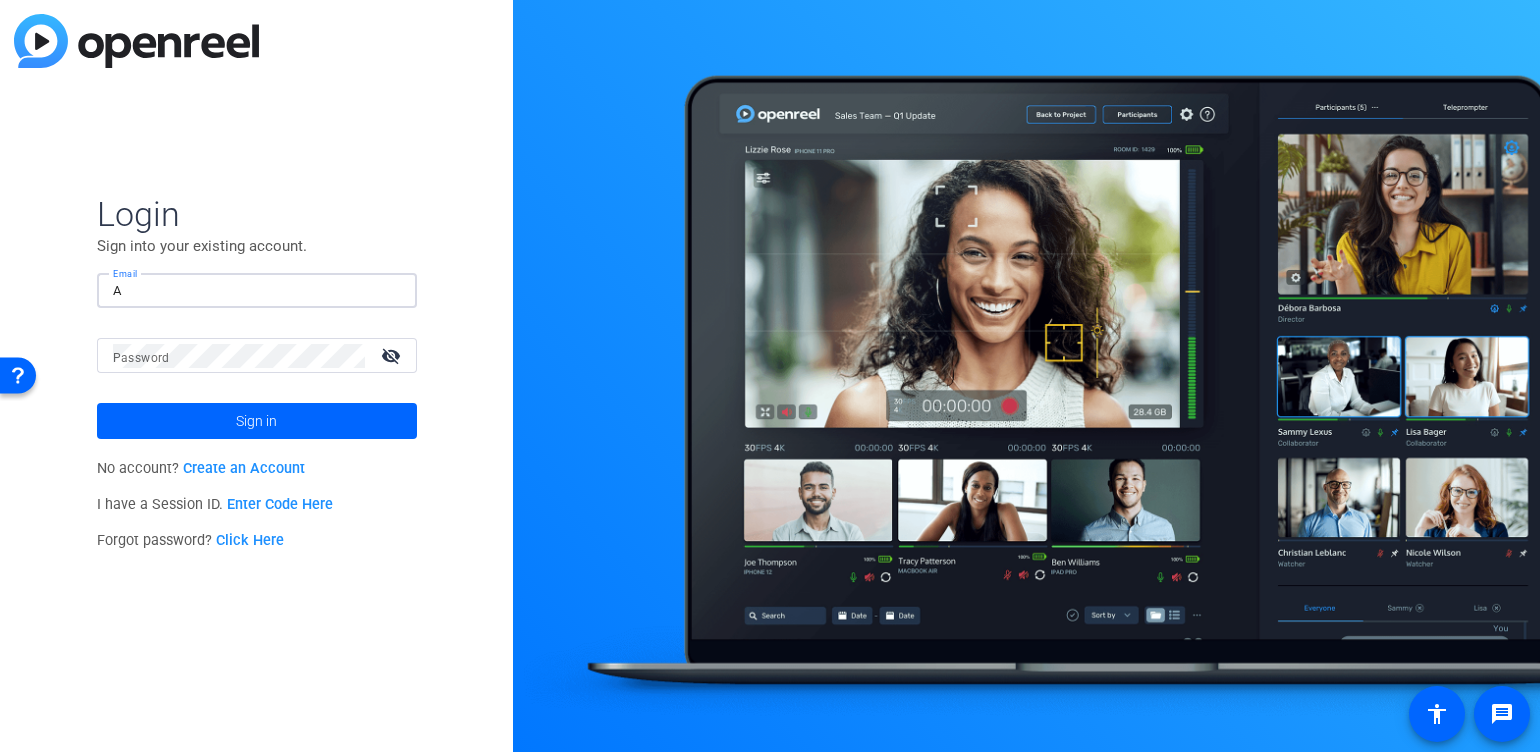 type on "[EMAIL]" 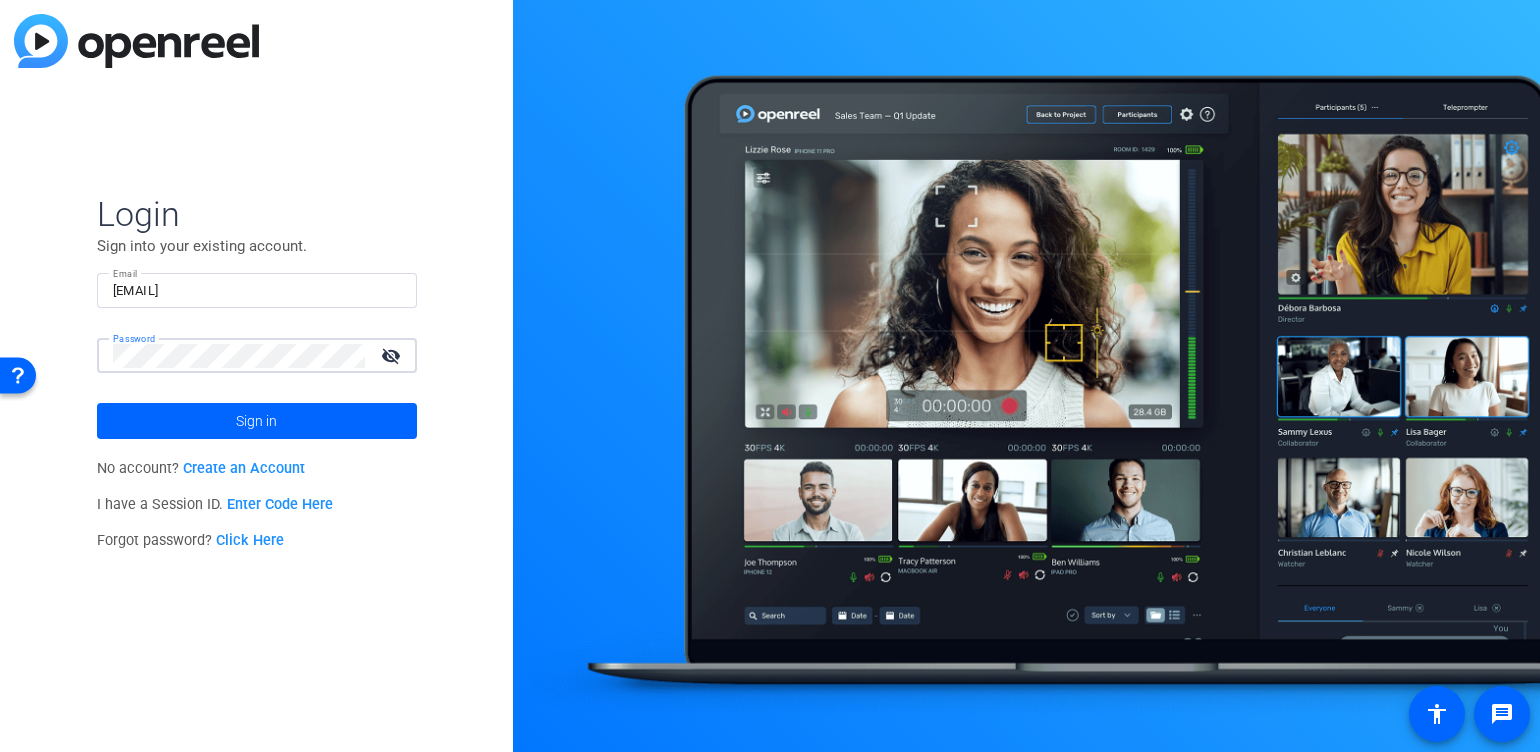 click on "Sign in" 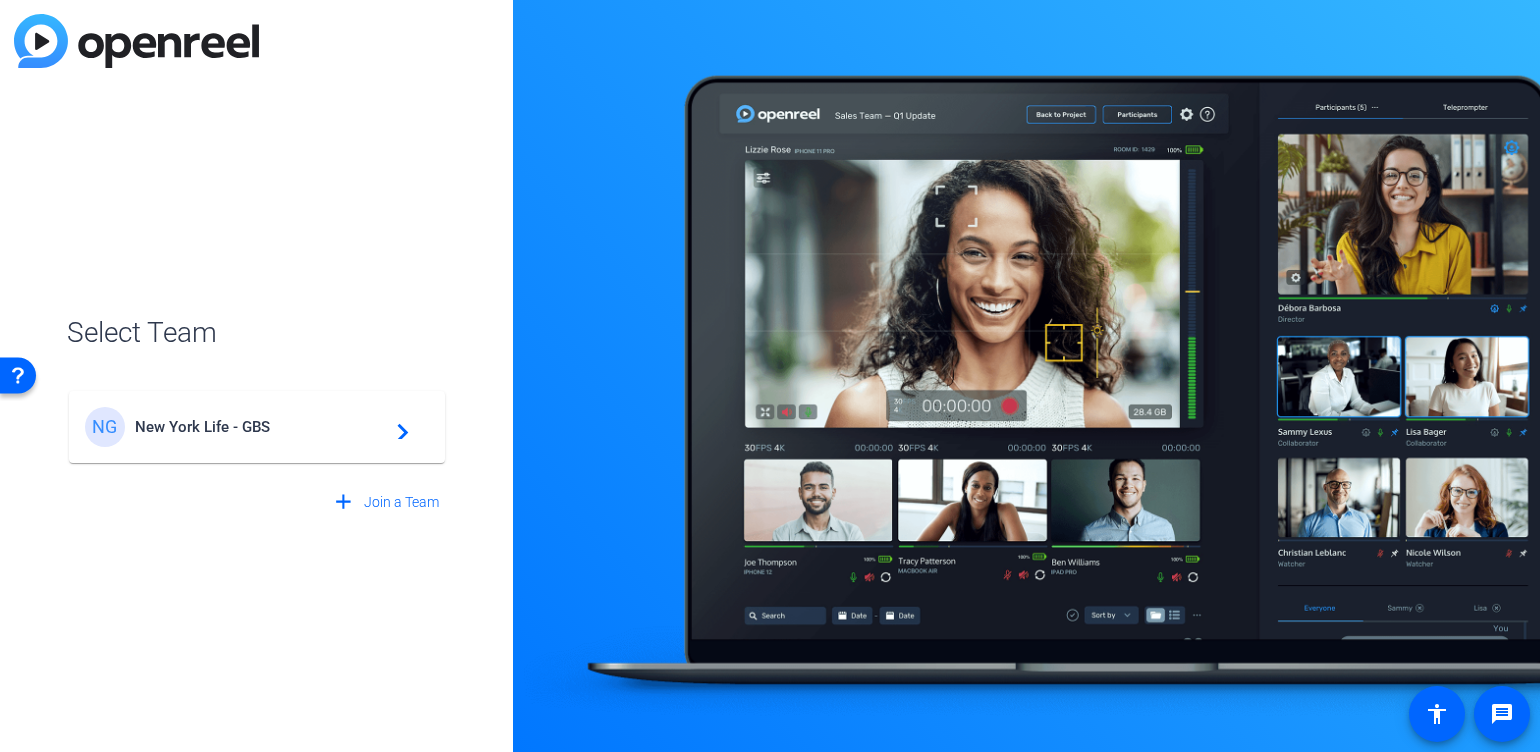 click on "New York Life - GBS" 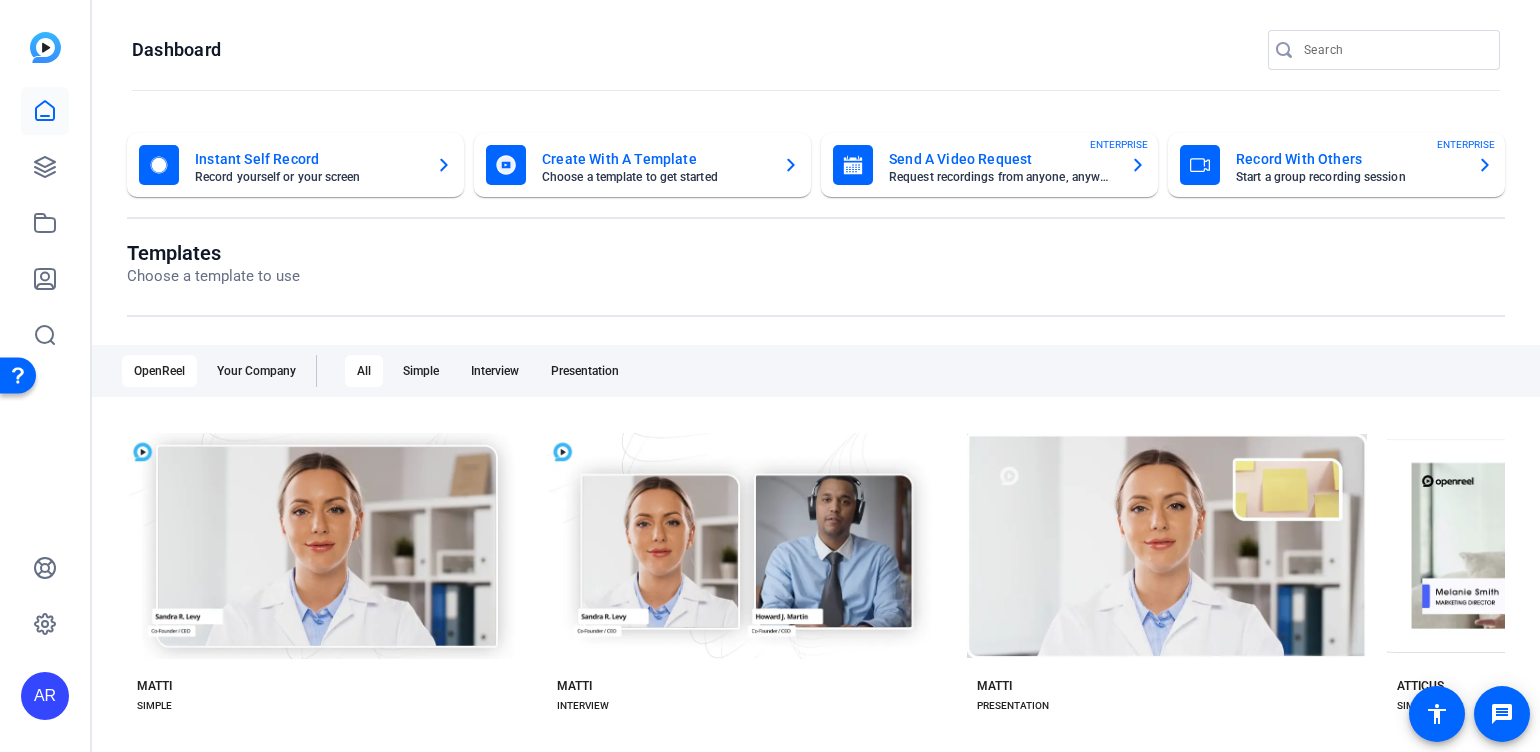 click on "Instant Self Record" 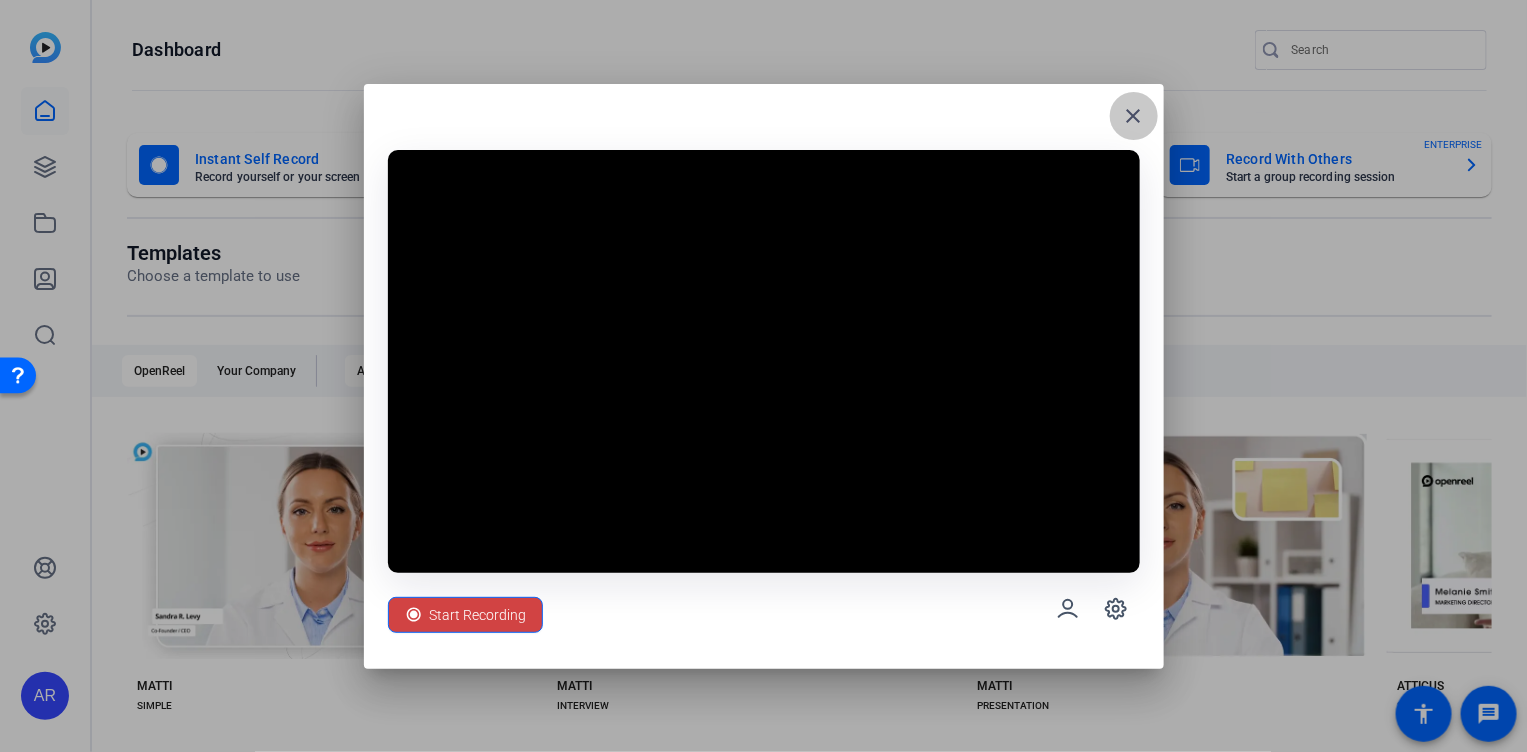 click on "close" at bounding box center [1134, 116] 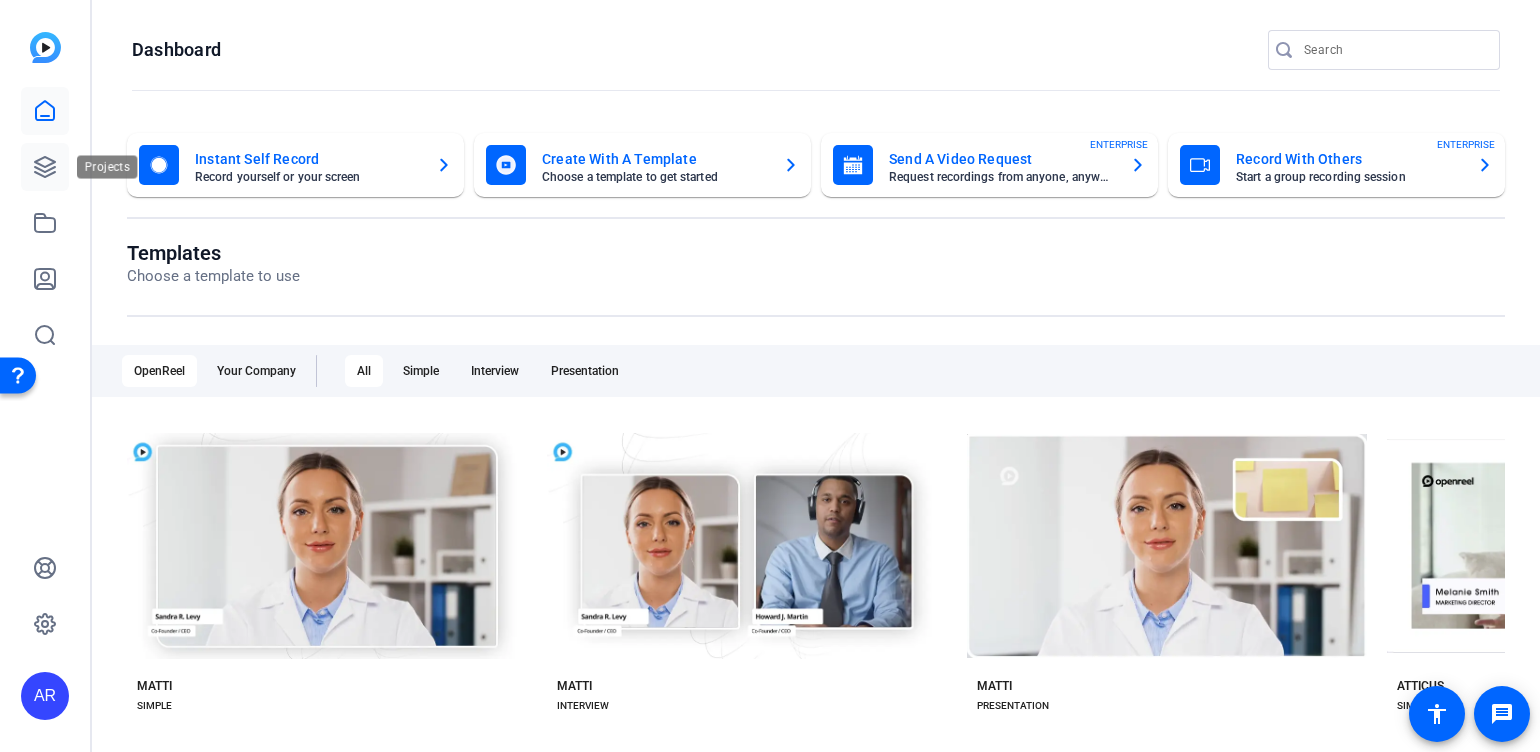 click 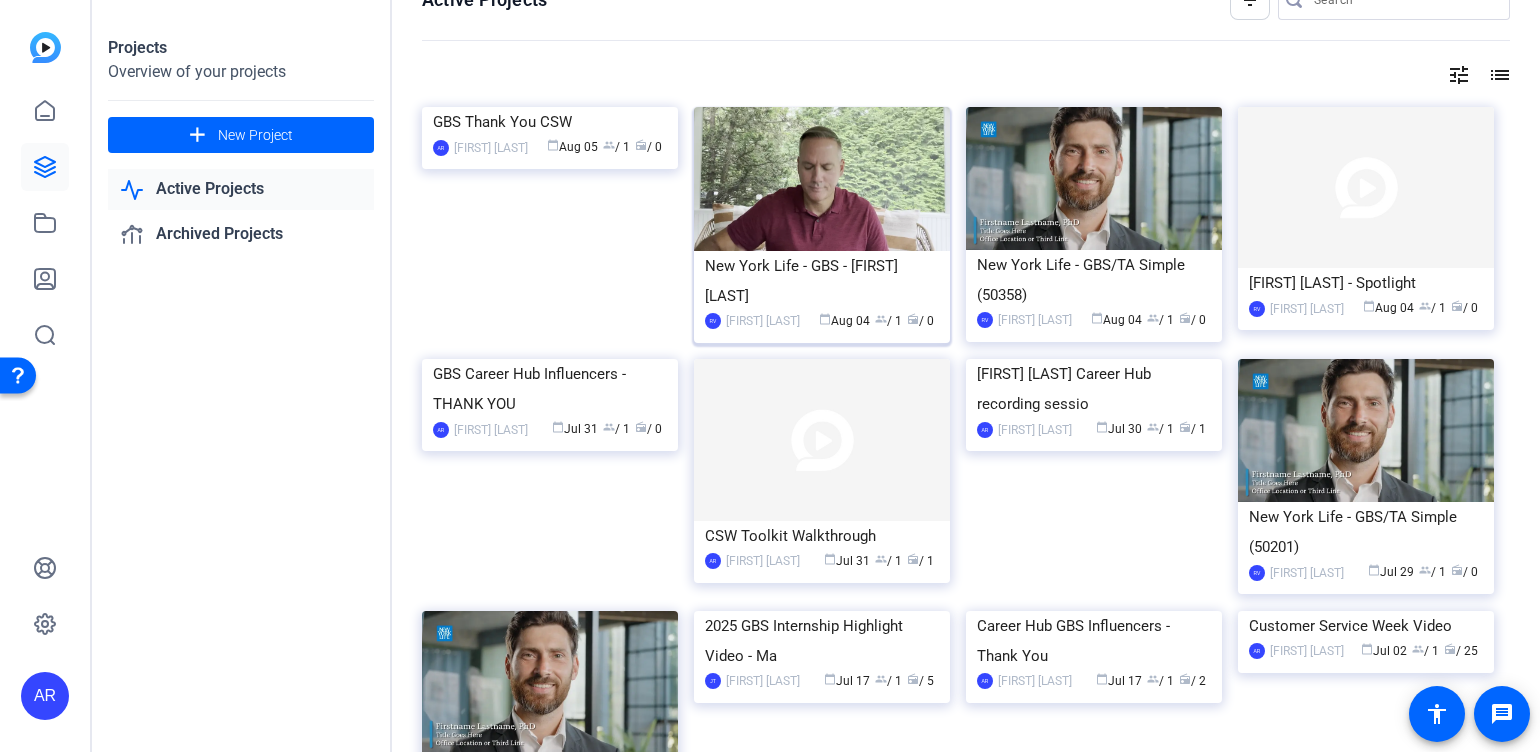 scroll, scrollTop: 0, scrollLeft: 0, axis: both 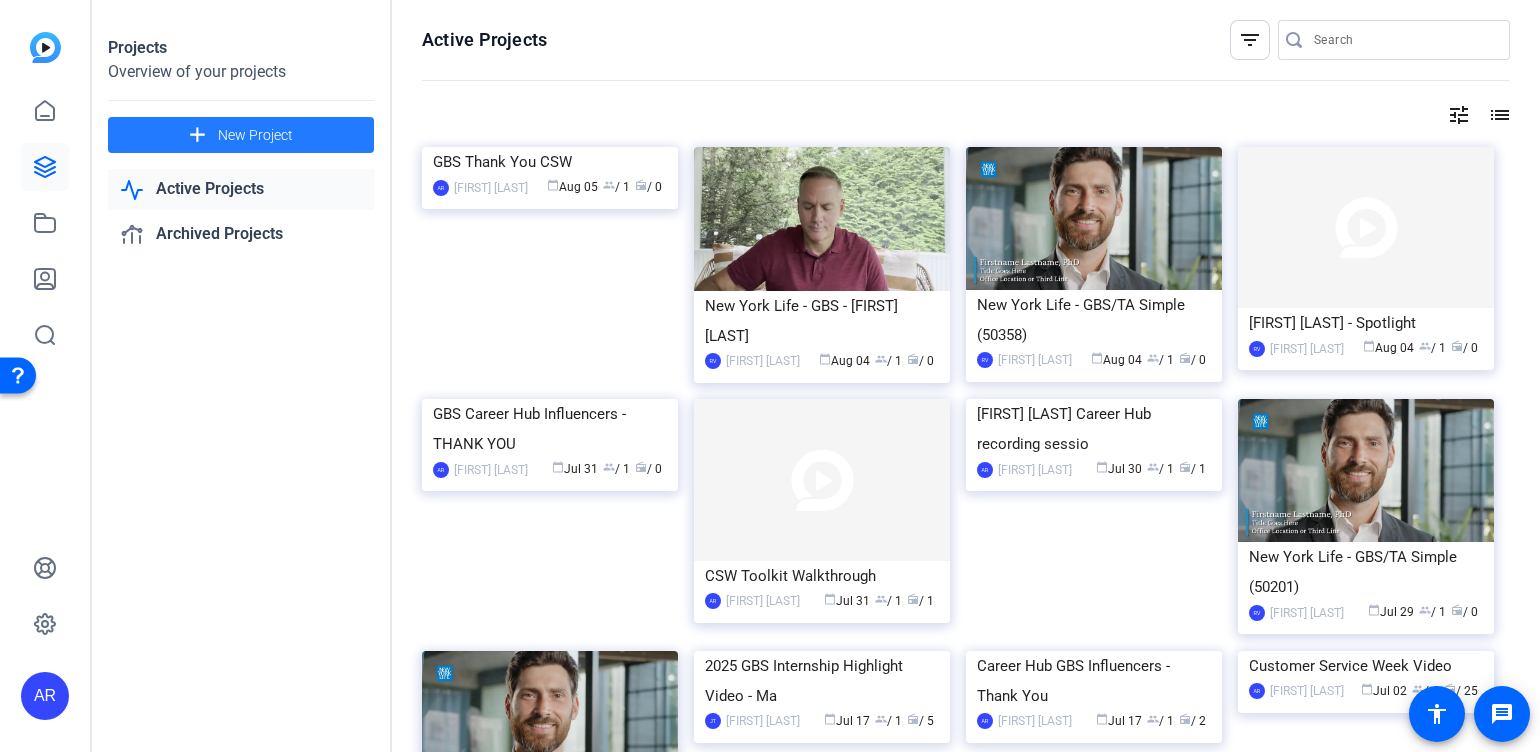 click on "New Project" 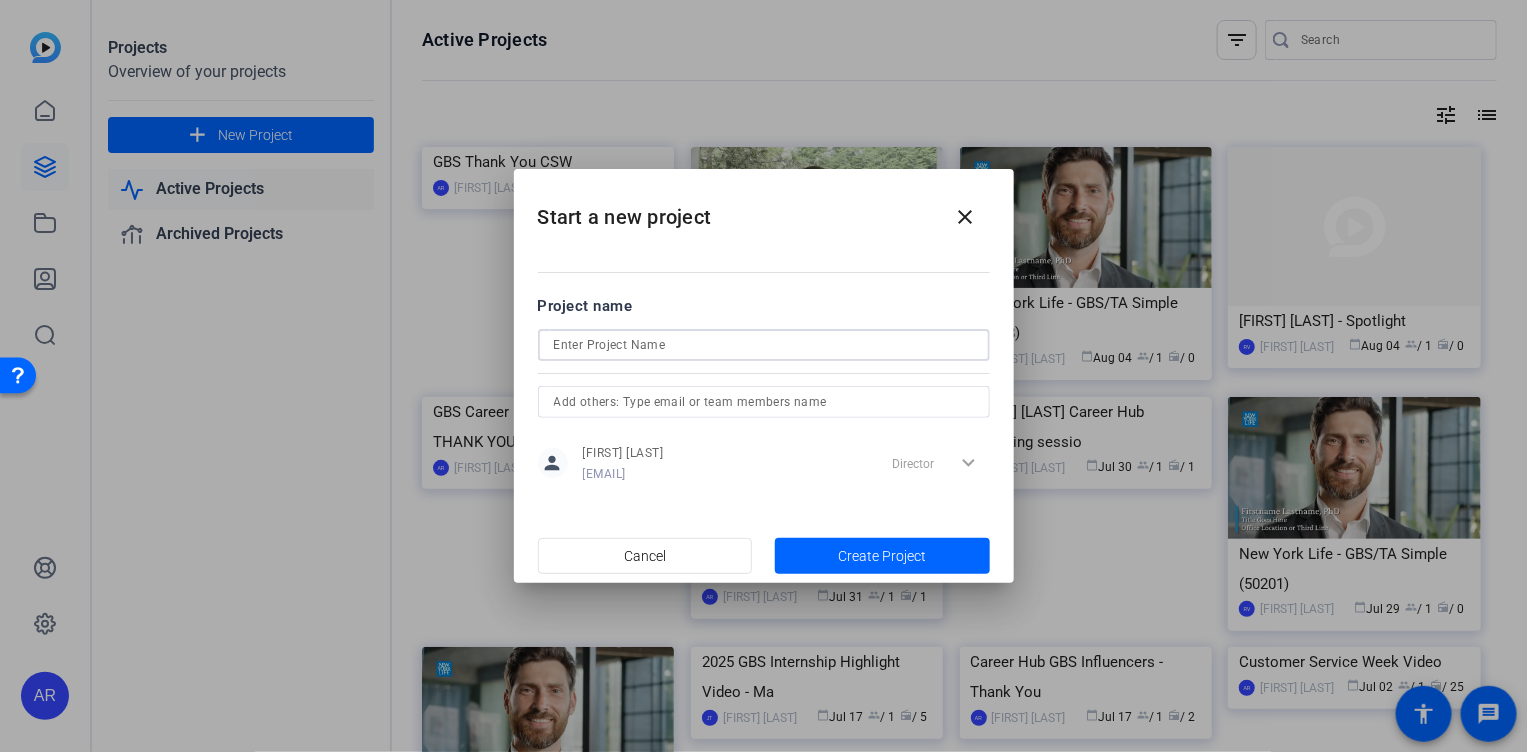 click at bounding box center [764, 345] 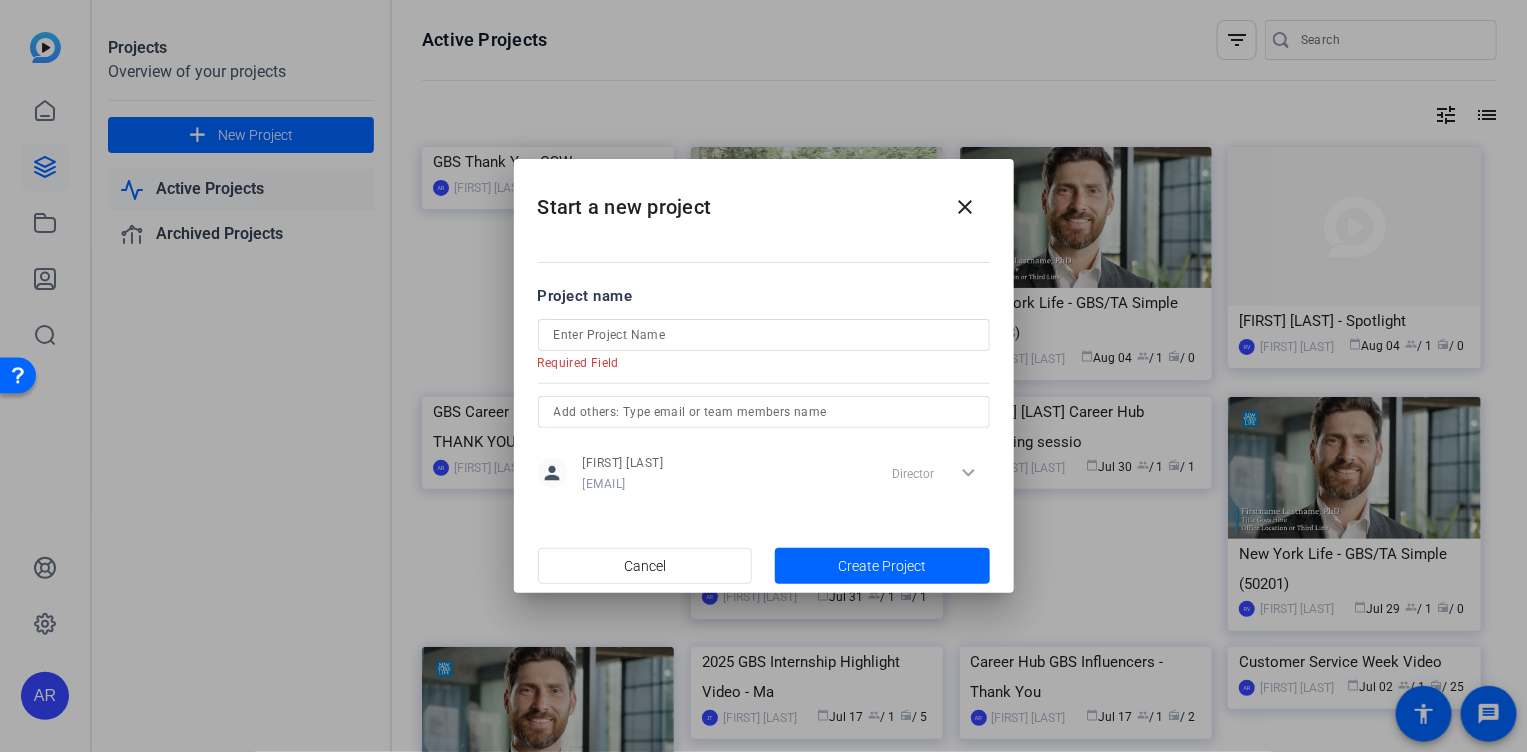 click on "Project name  Required Field  person [FIRST] [LAST] [EMAIL] Director expand_more" at bounding box center (764, 391) 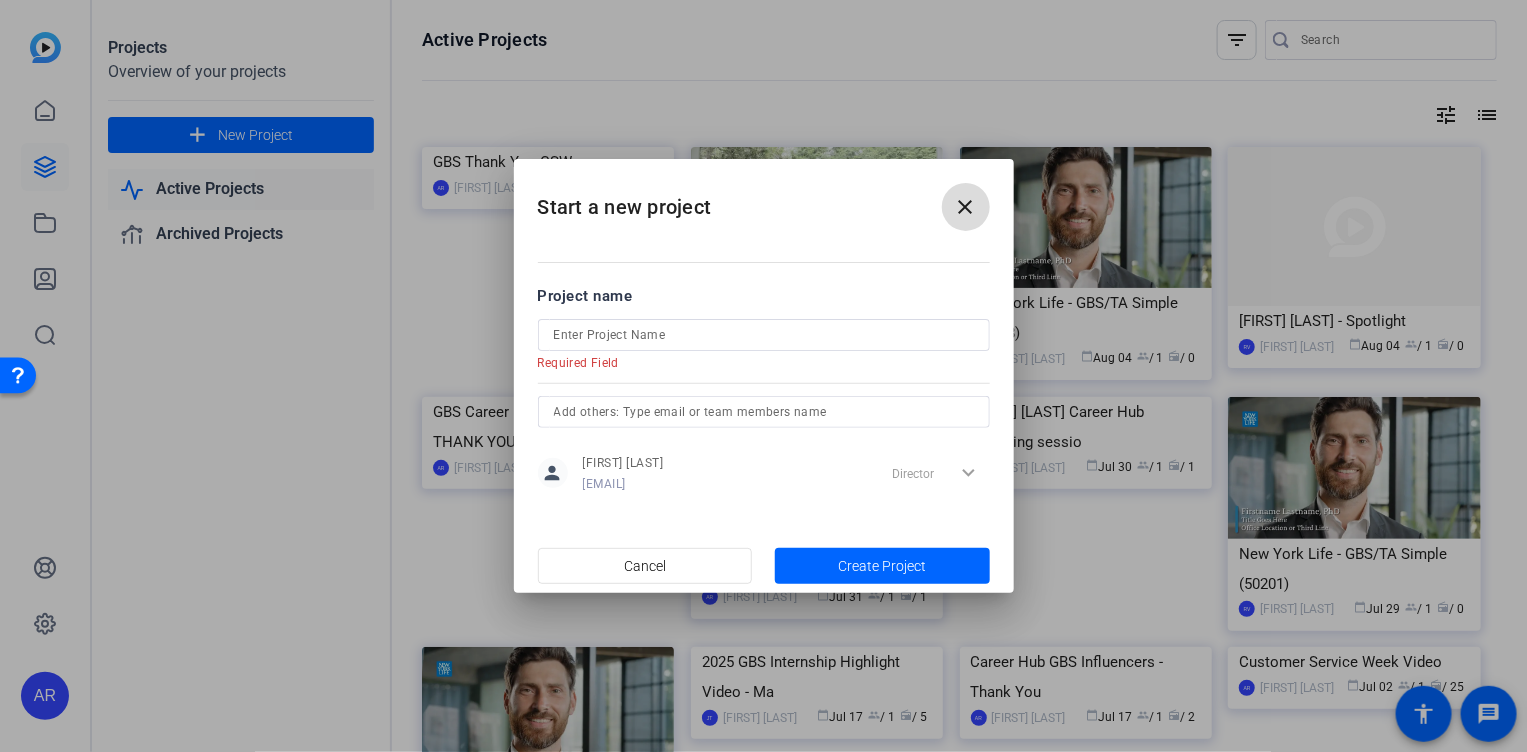 click on "close" at bounding box center [966, 207] 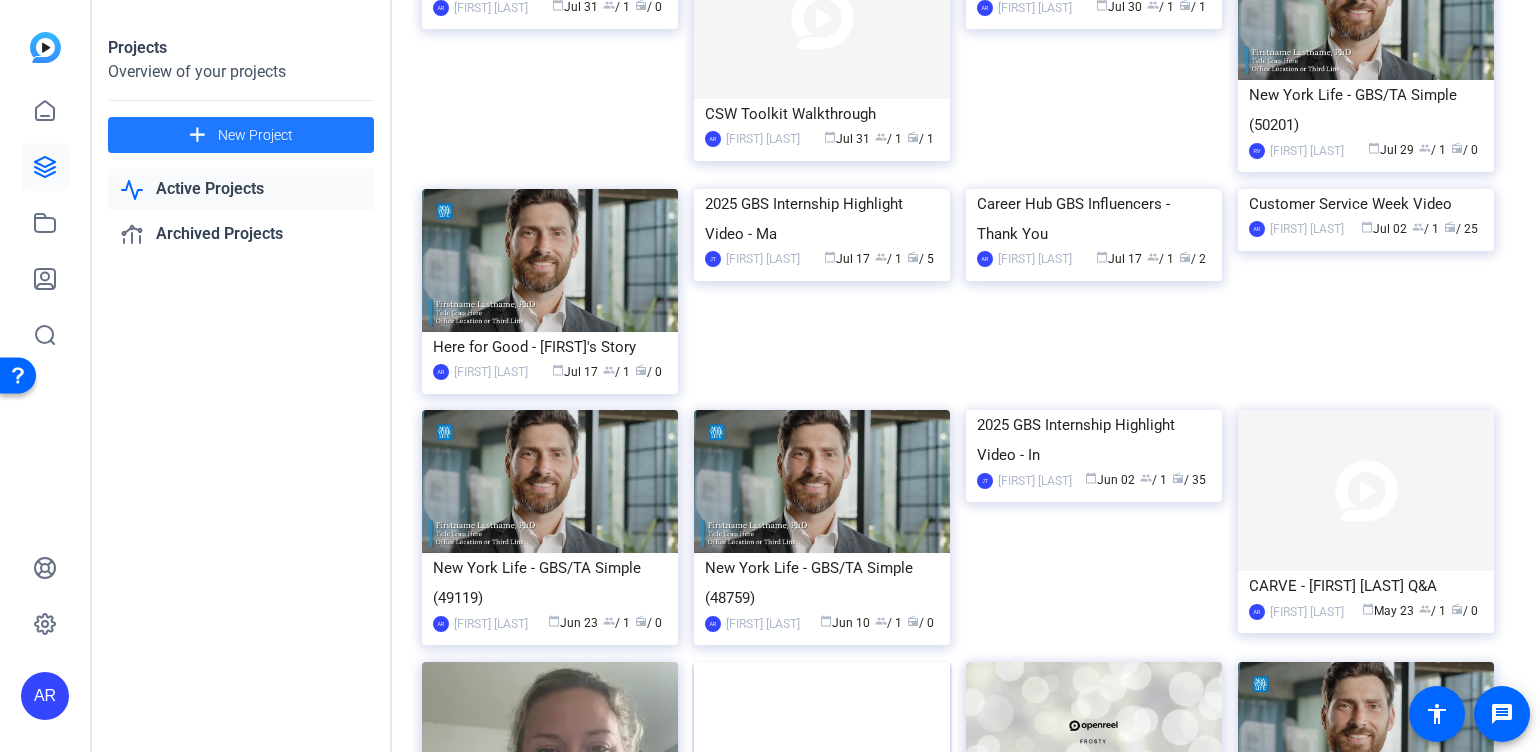 scroll, scrollTop: 0, scrollLeft: 0, axis: both 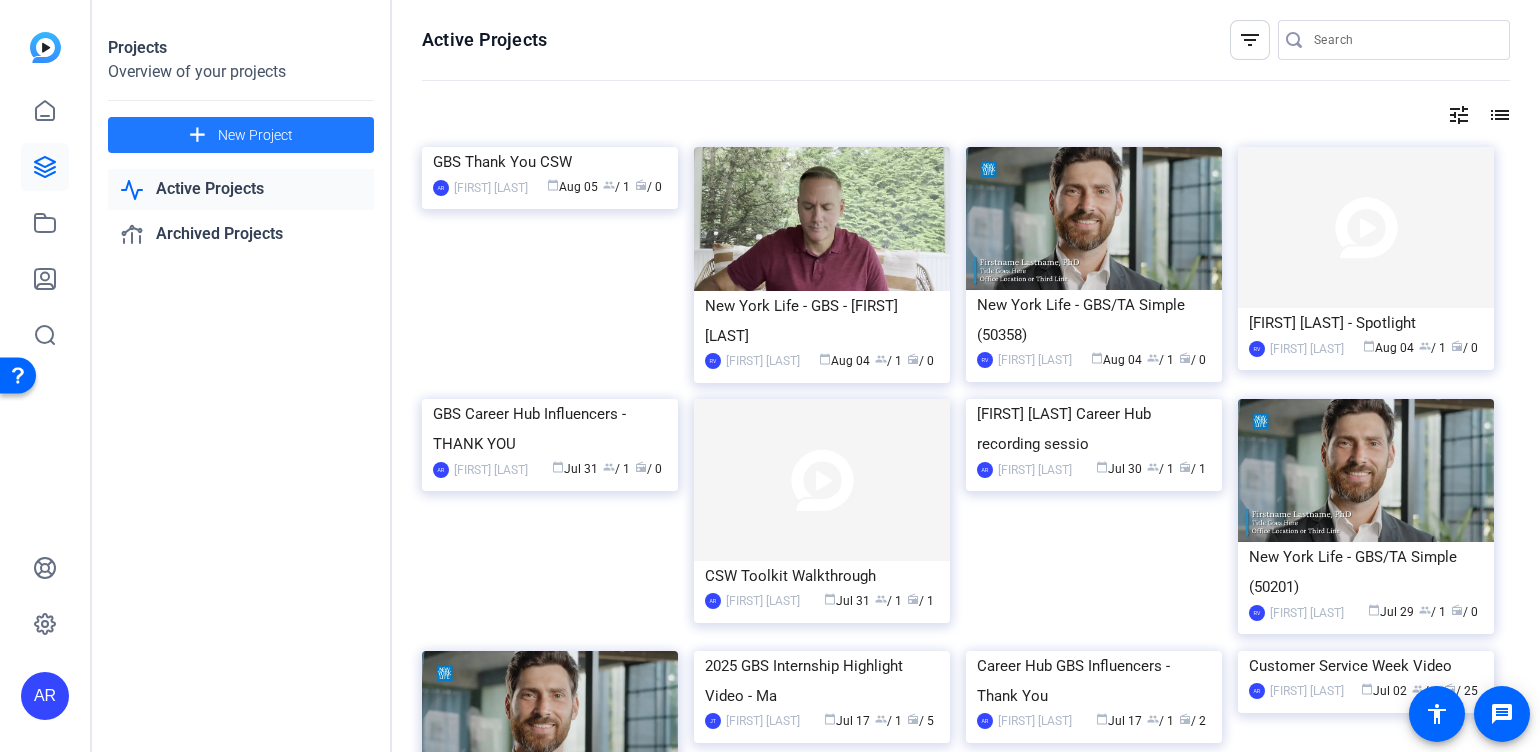 click on "add" 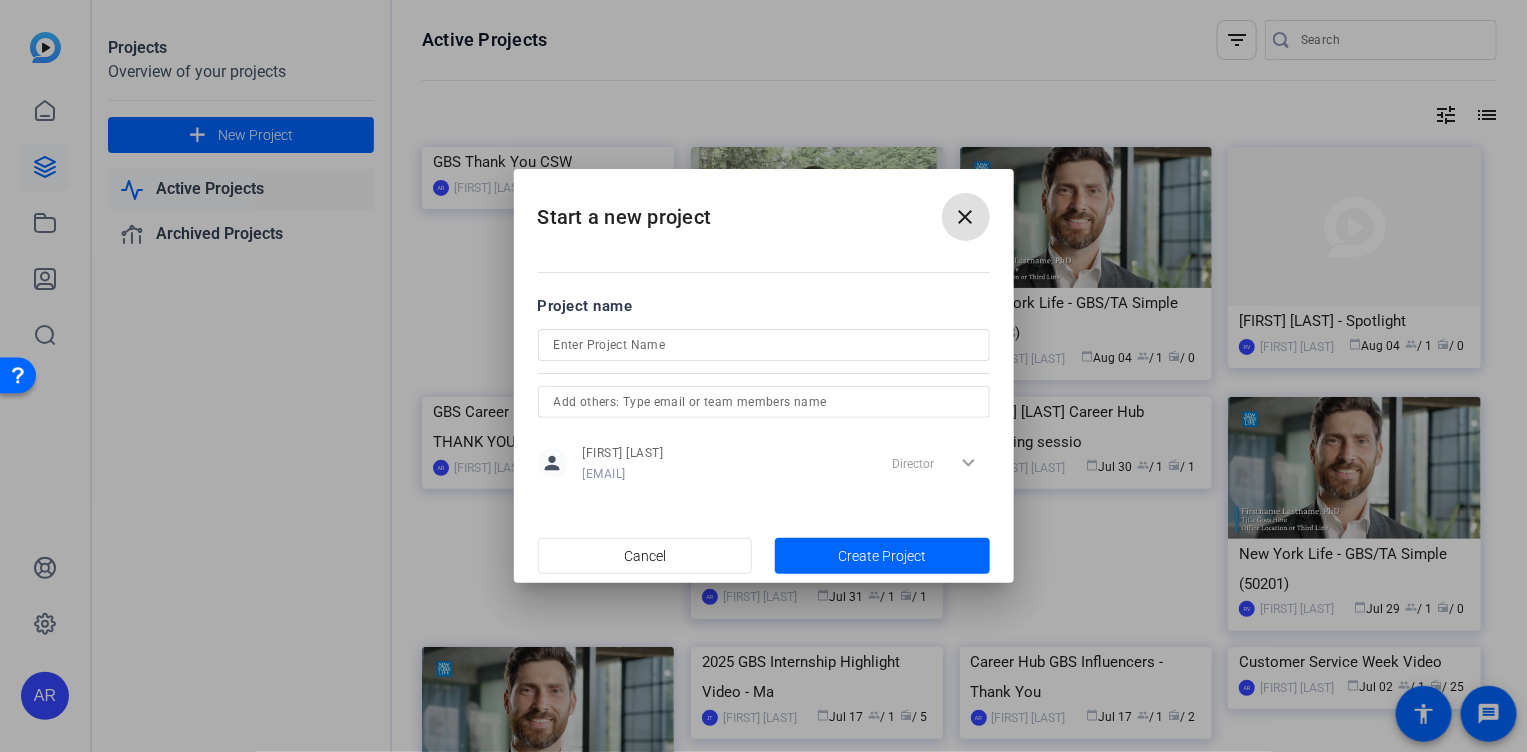 click at bounding box center (764, 345) 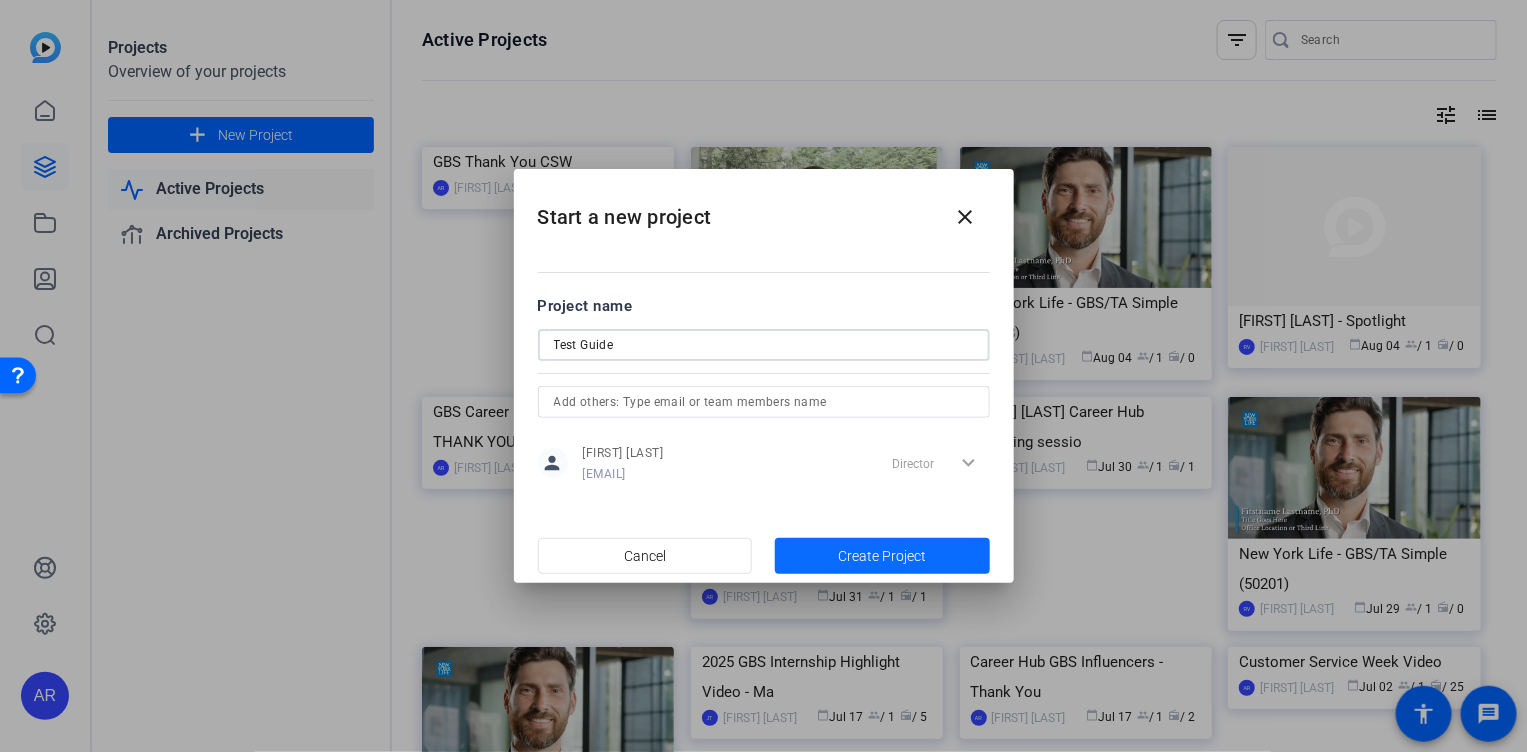 type on "Test Guide" 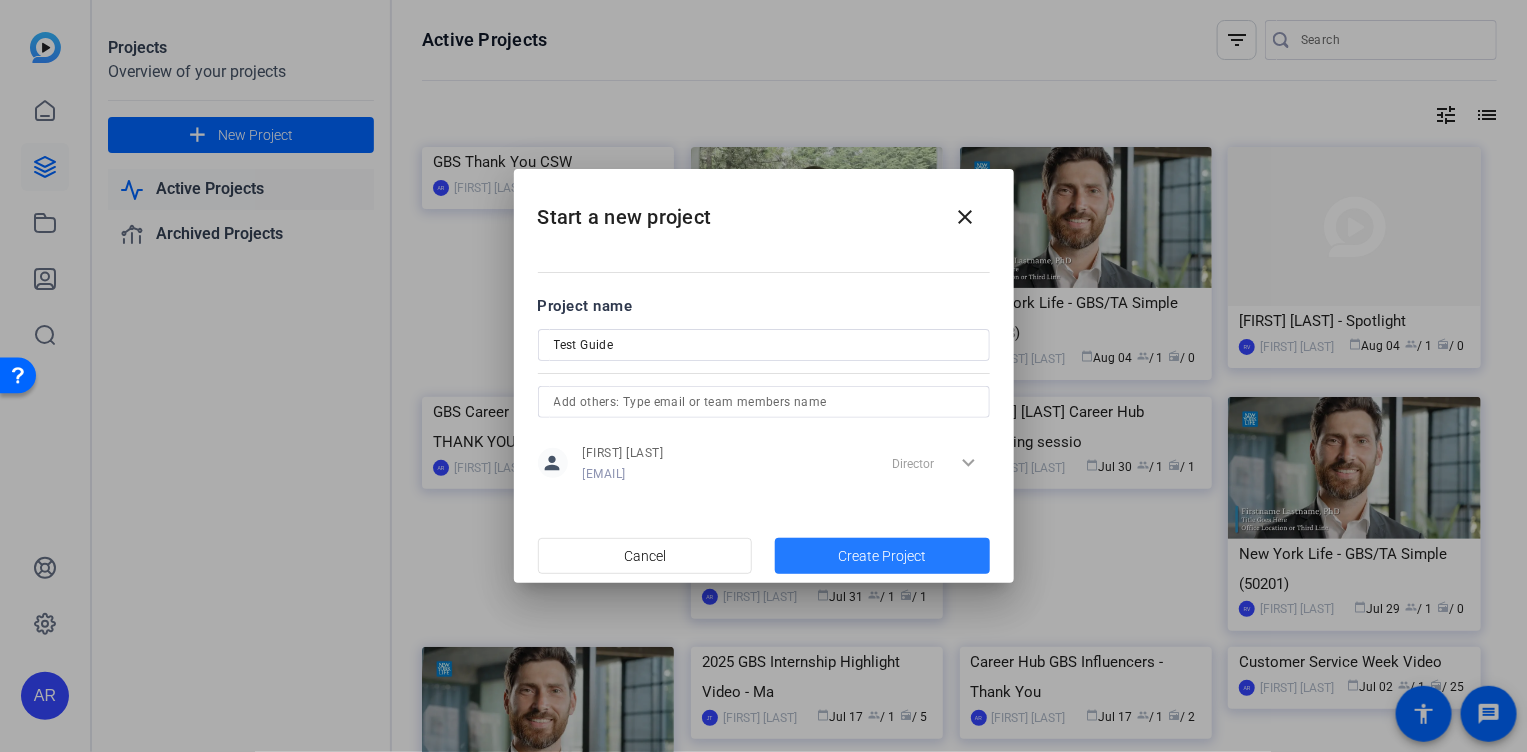 click on "Create Project" 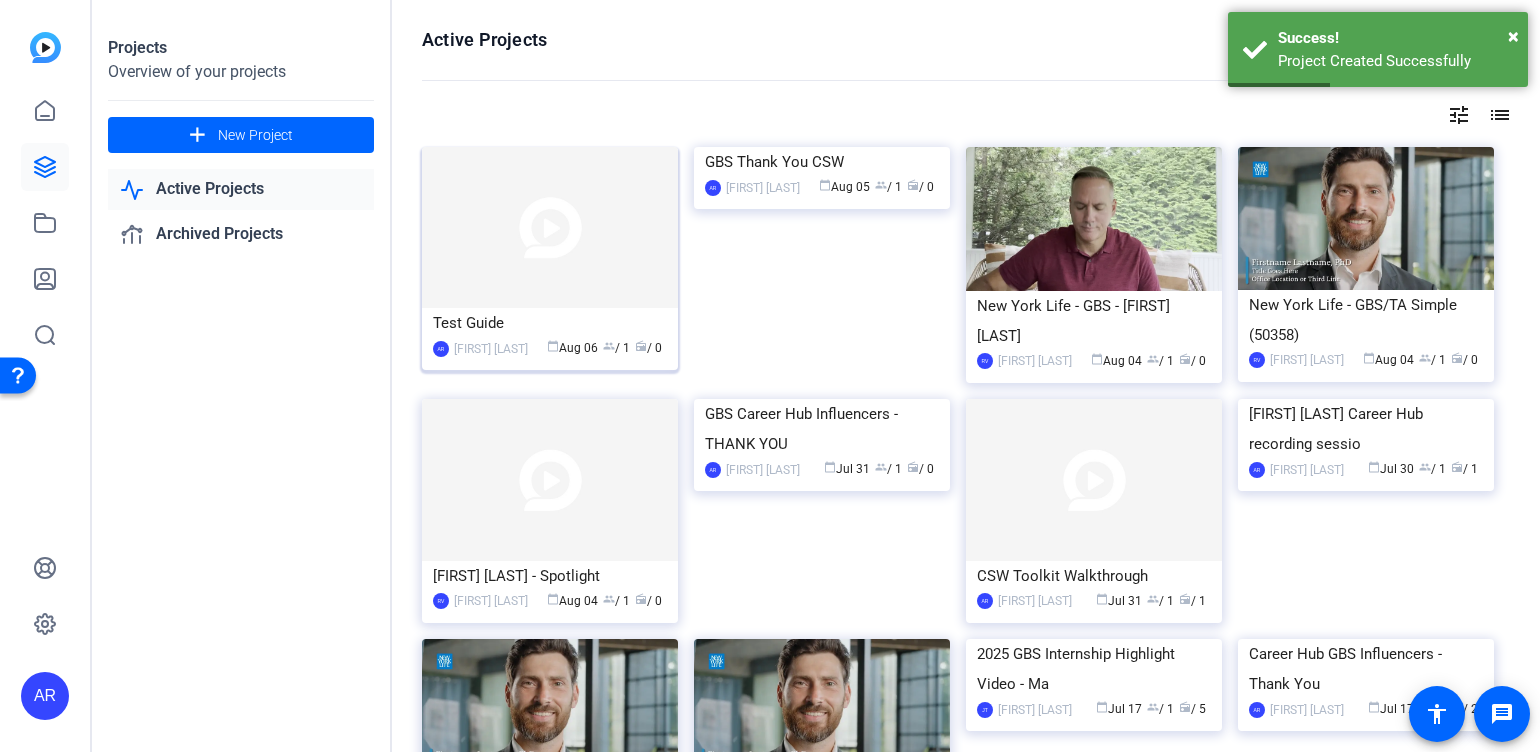 click 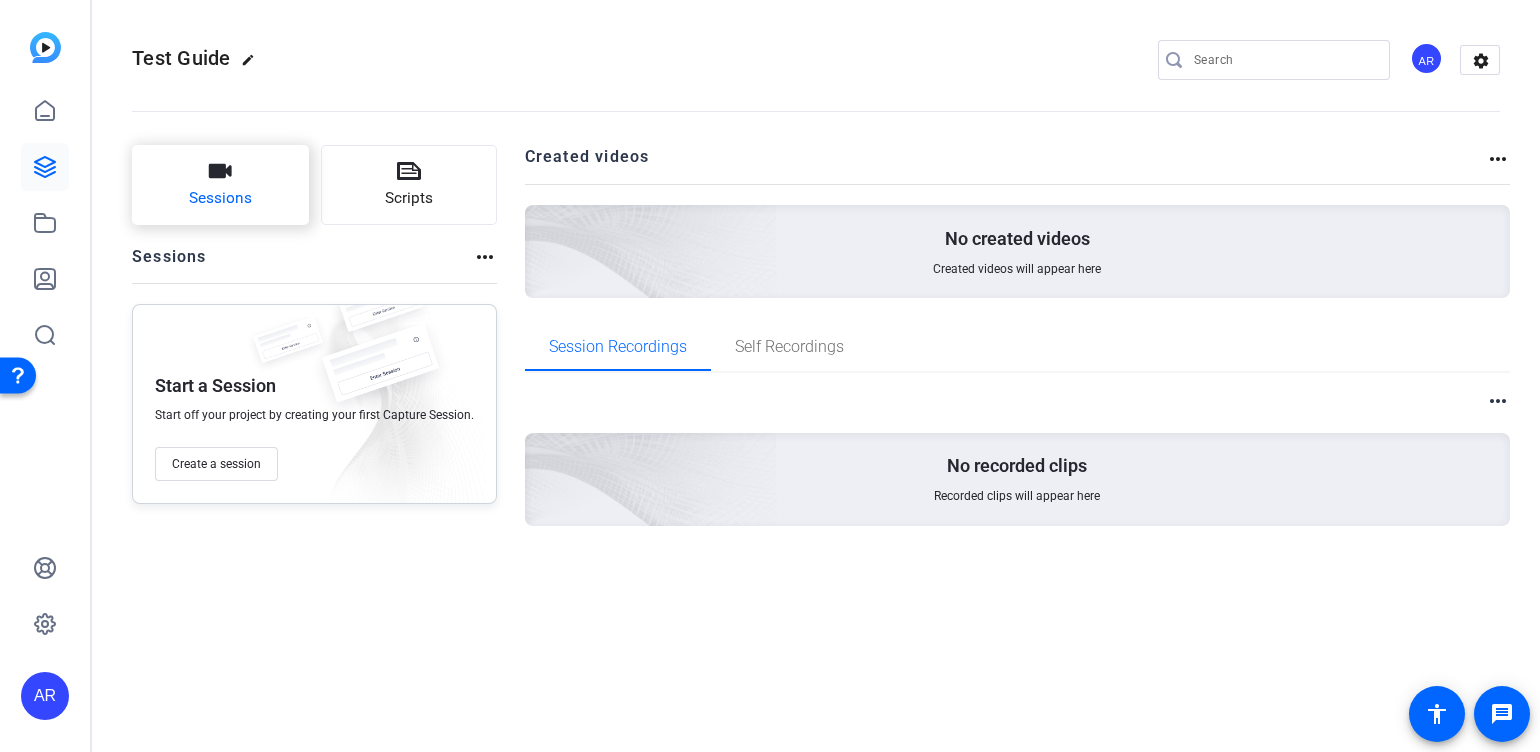 click on "Sessions" 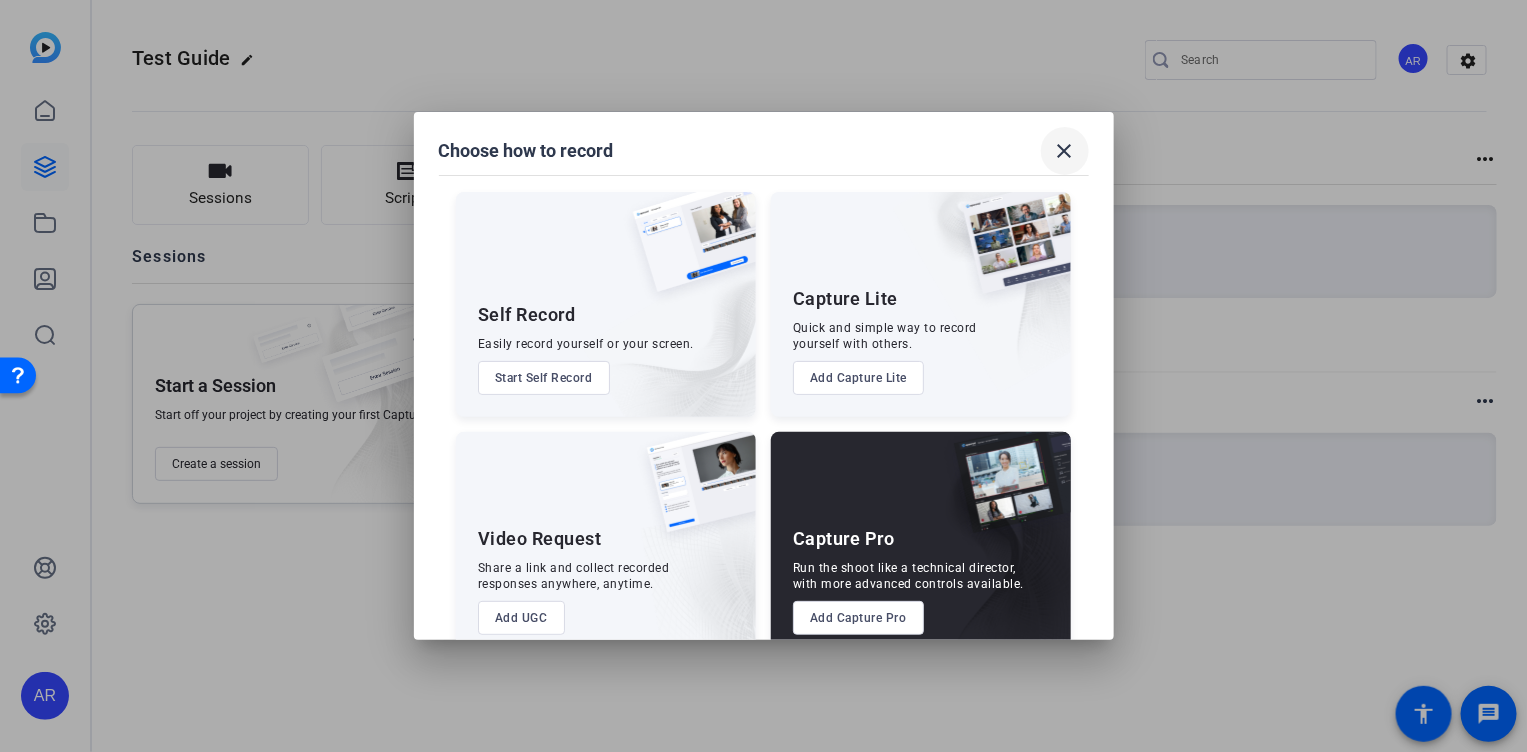 click on "close" at bounding box center (1065, 151) 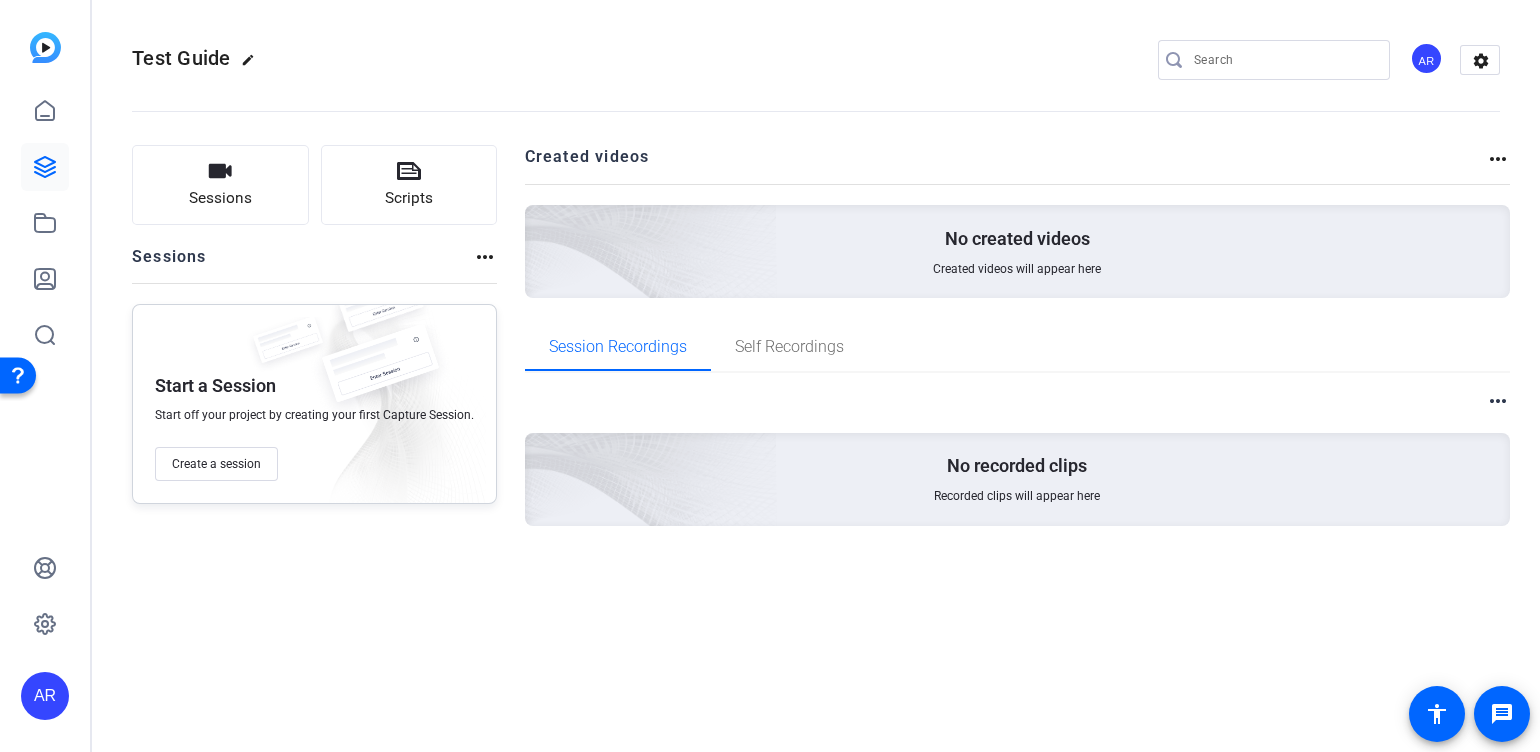 type 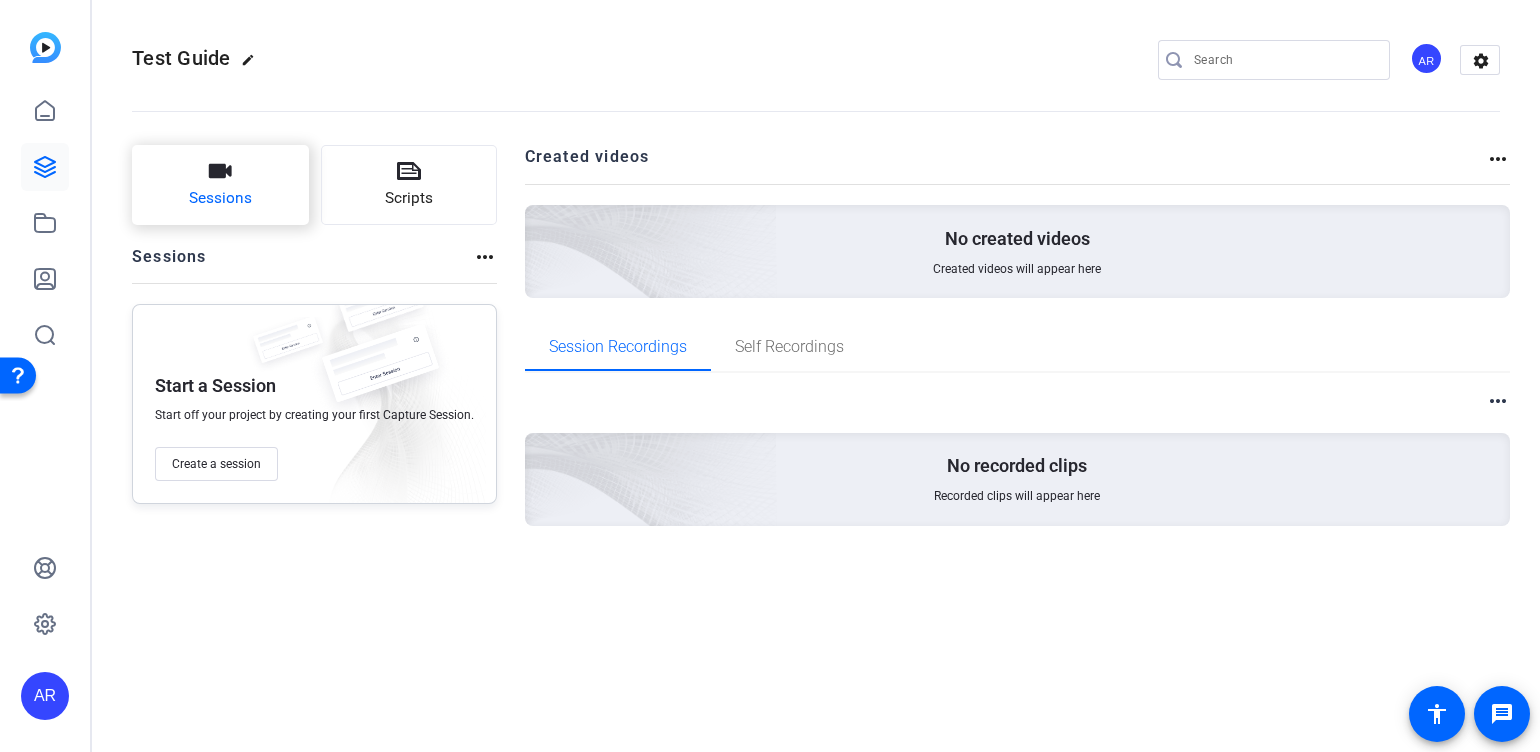 click on "Sessions" 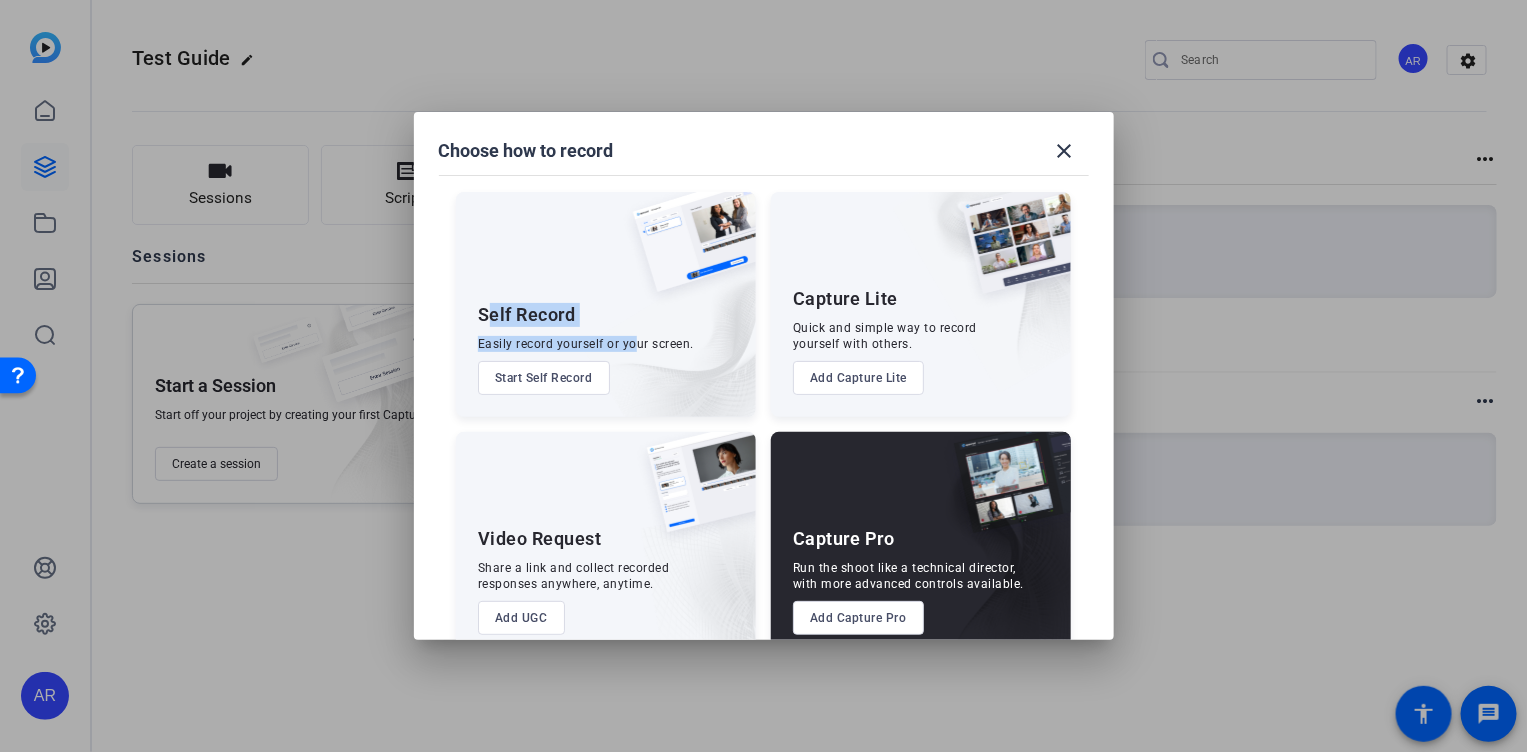 drag, startPoint x: 488, startPoint y: 289, endPoint x: 730, endPoint y: 368, distance: 254.56827 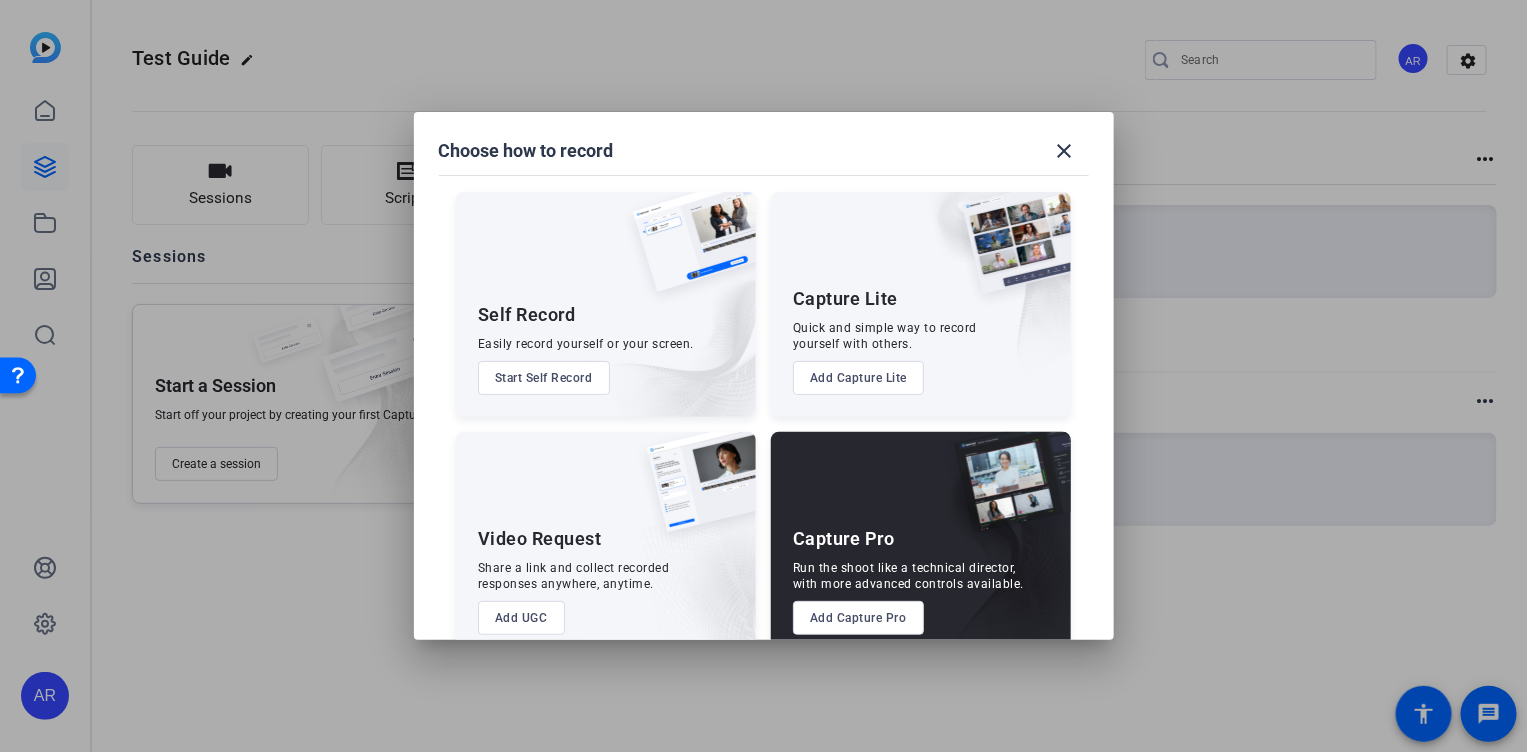 drag, startPoint x: 730, startPoint y: 368, endPoint x: 775, endPoint y: 131, distance: 241.23433 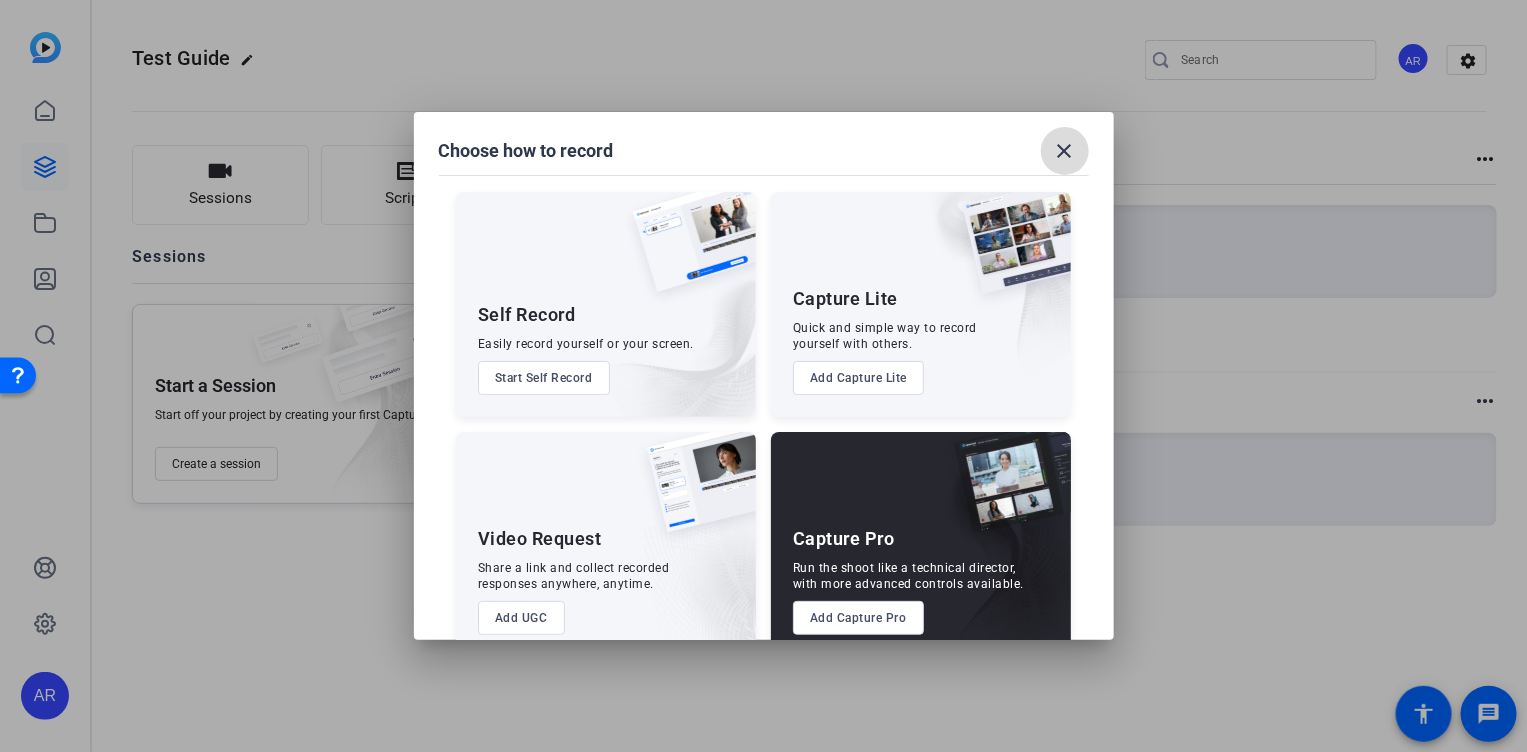 click at bounding box center (1065, 151) 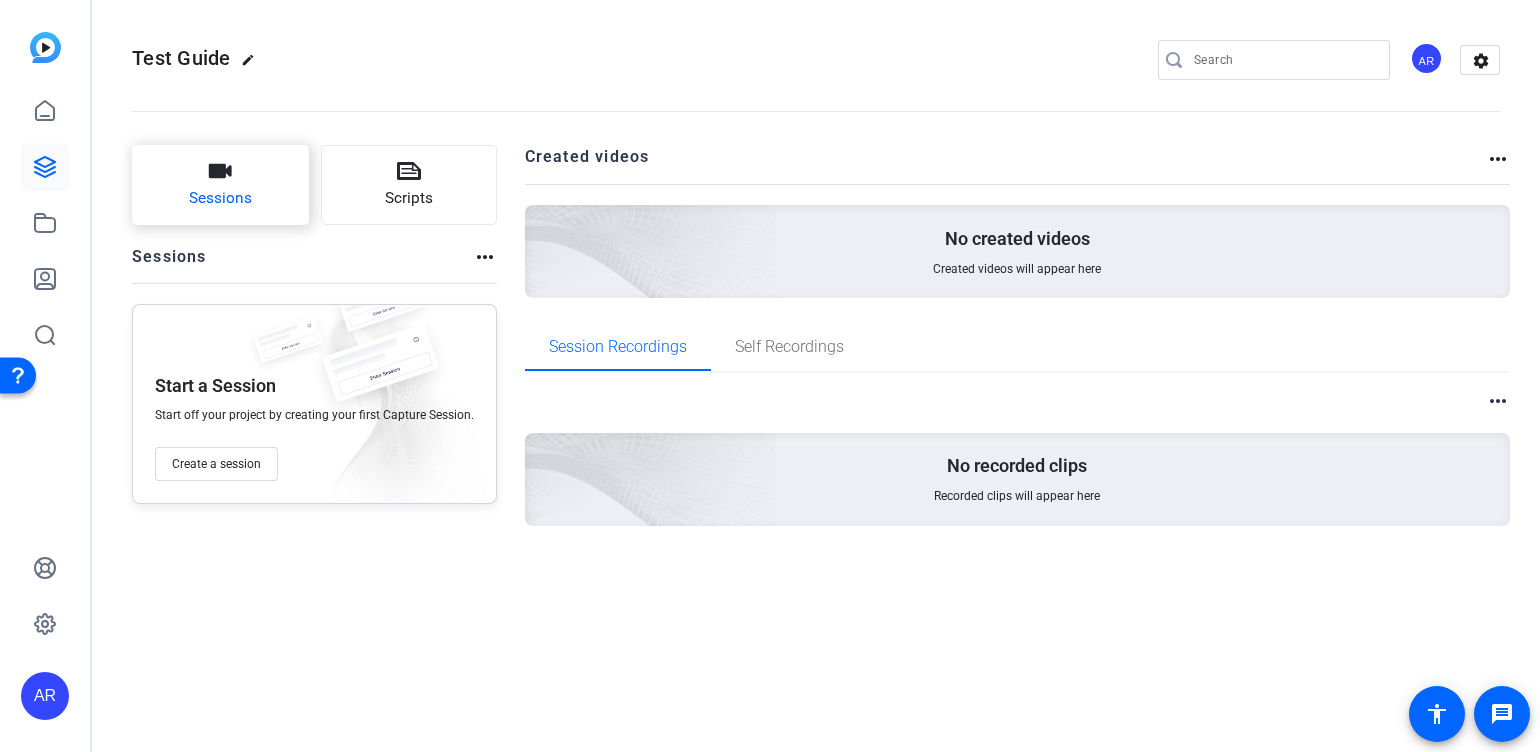 click on "Sessions" 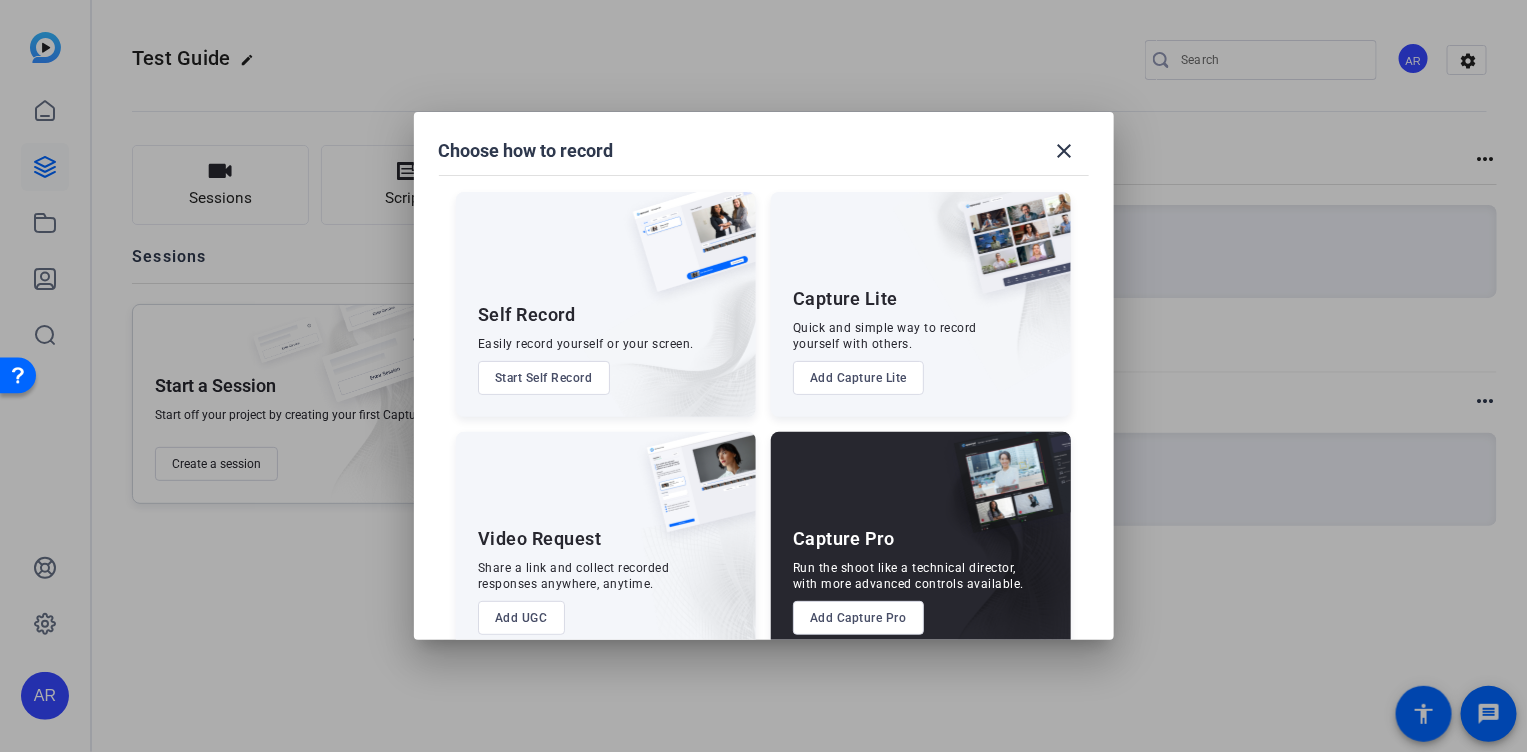 click on "Start Self Record" at bounding box center (544, 378) 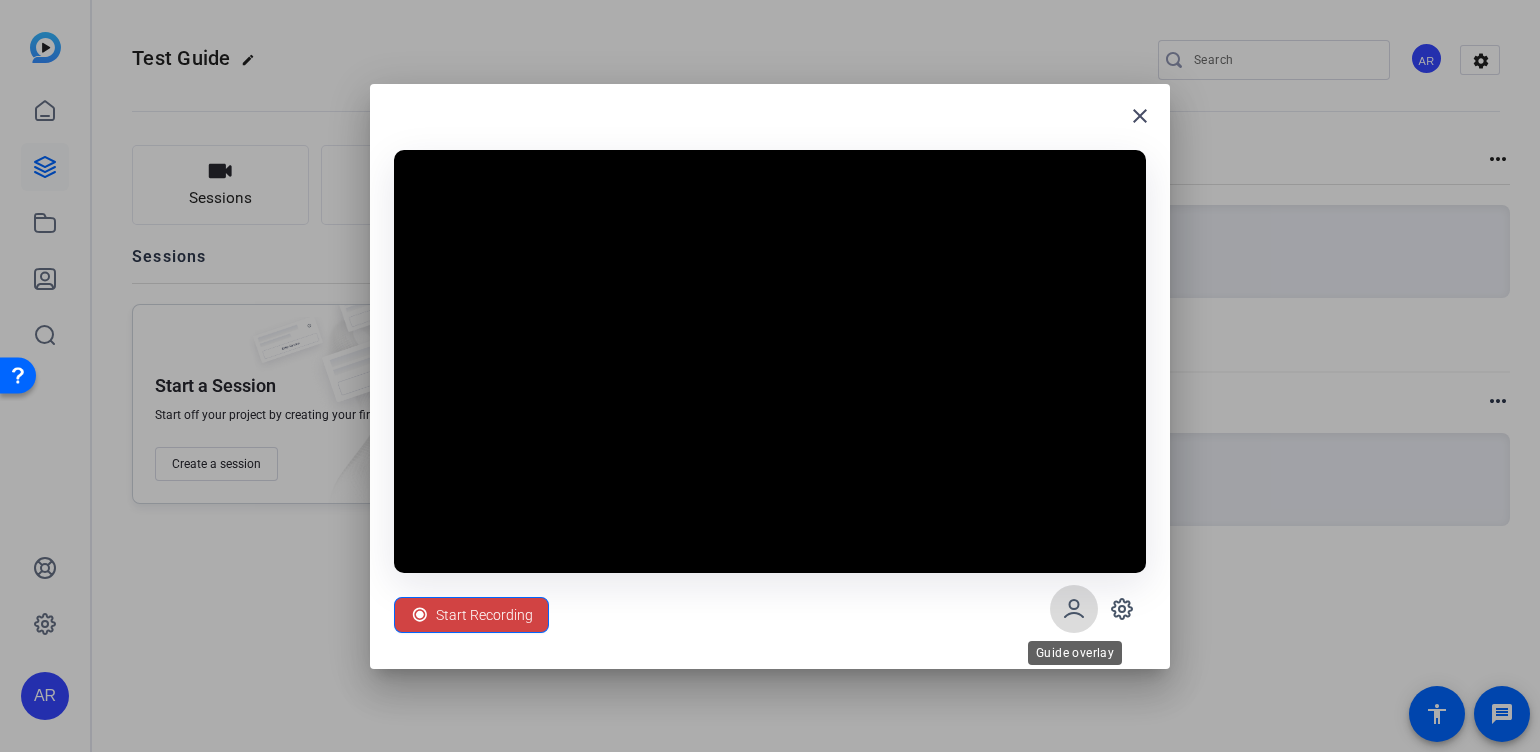 click 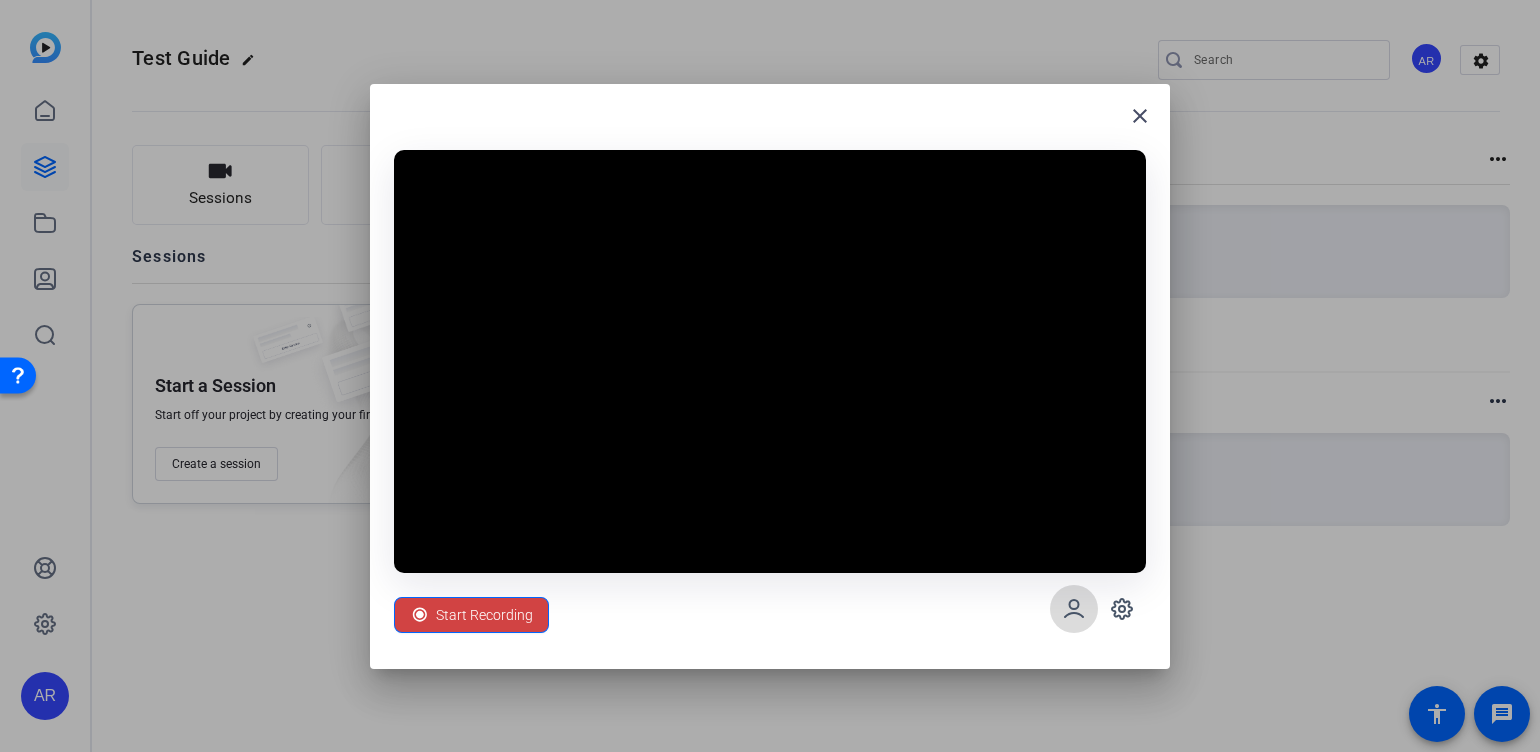 click 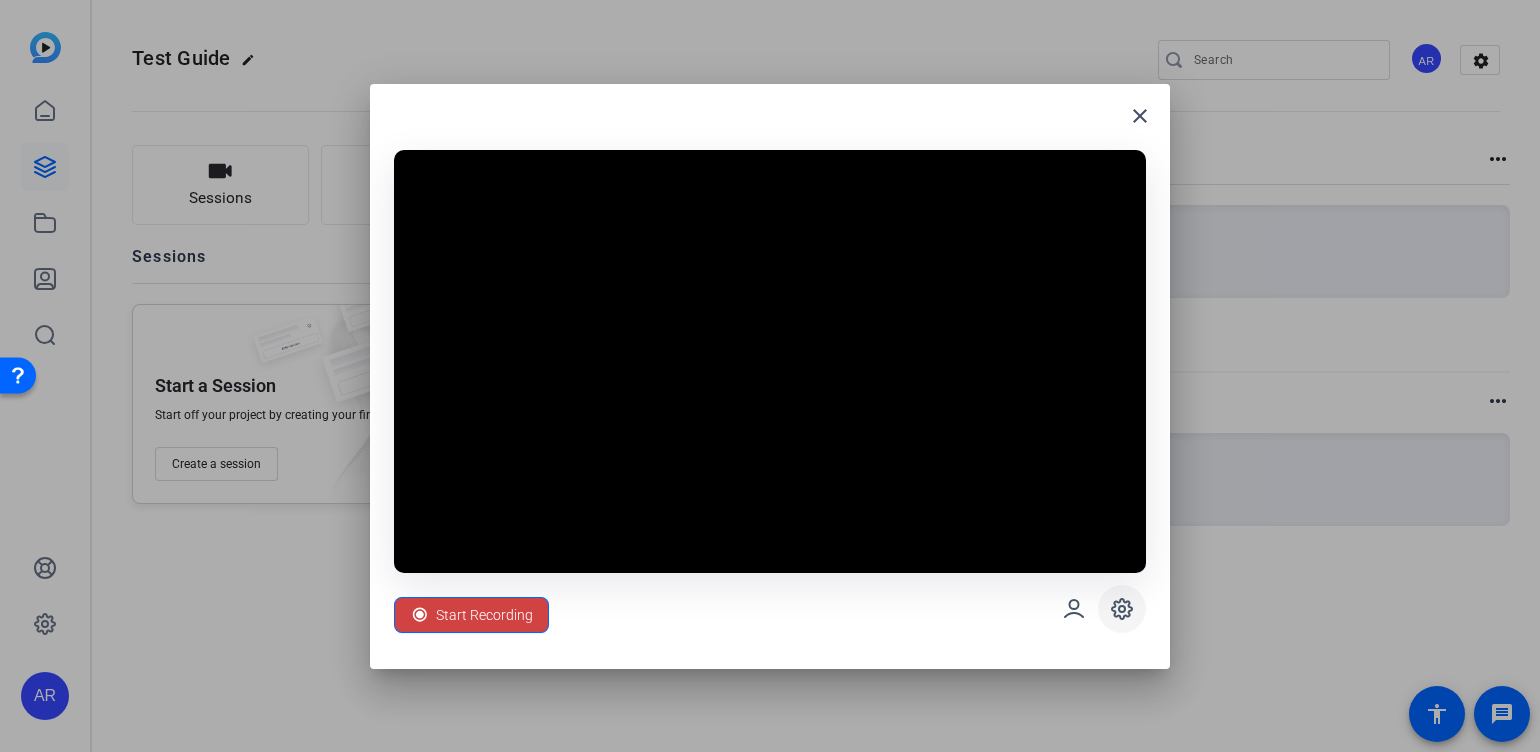 click 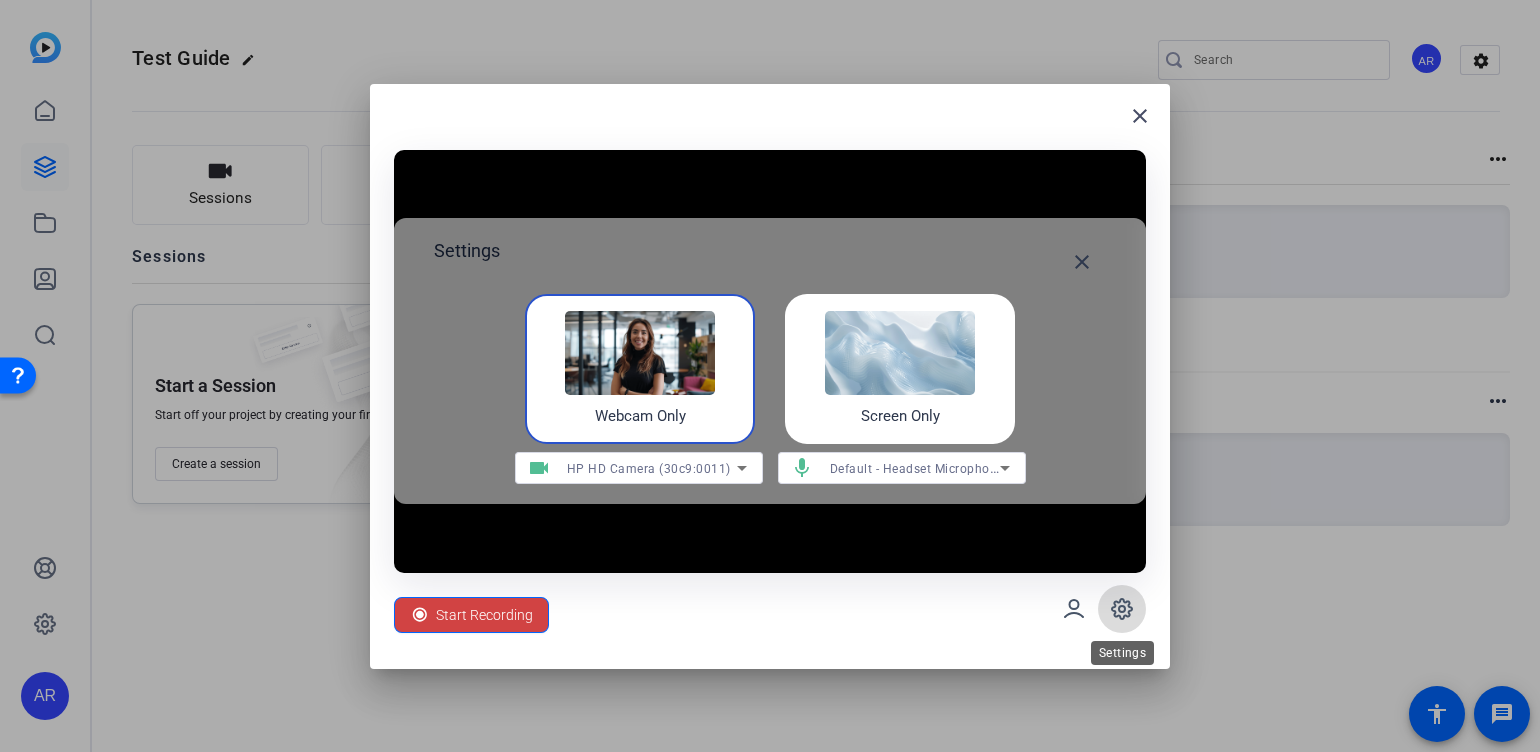 click at bounding box center (1122, 609) 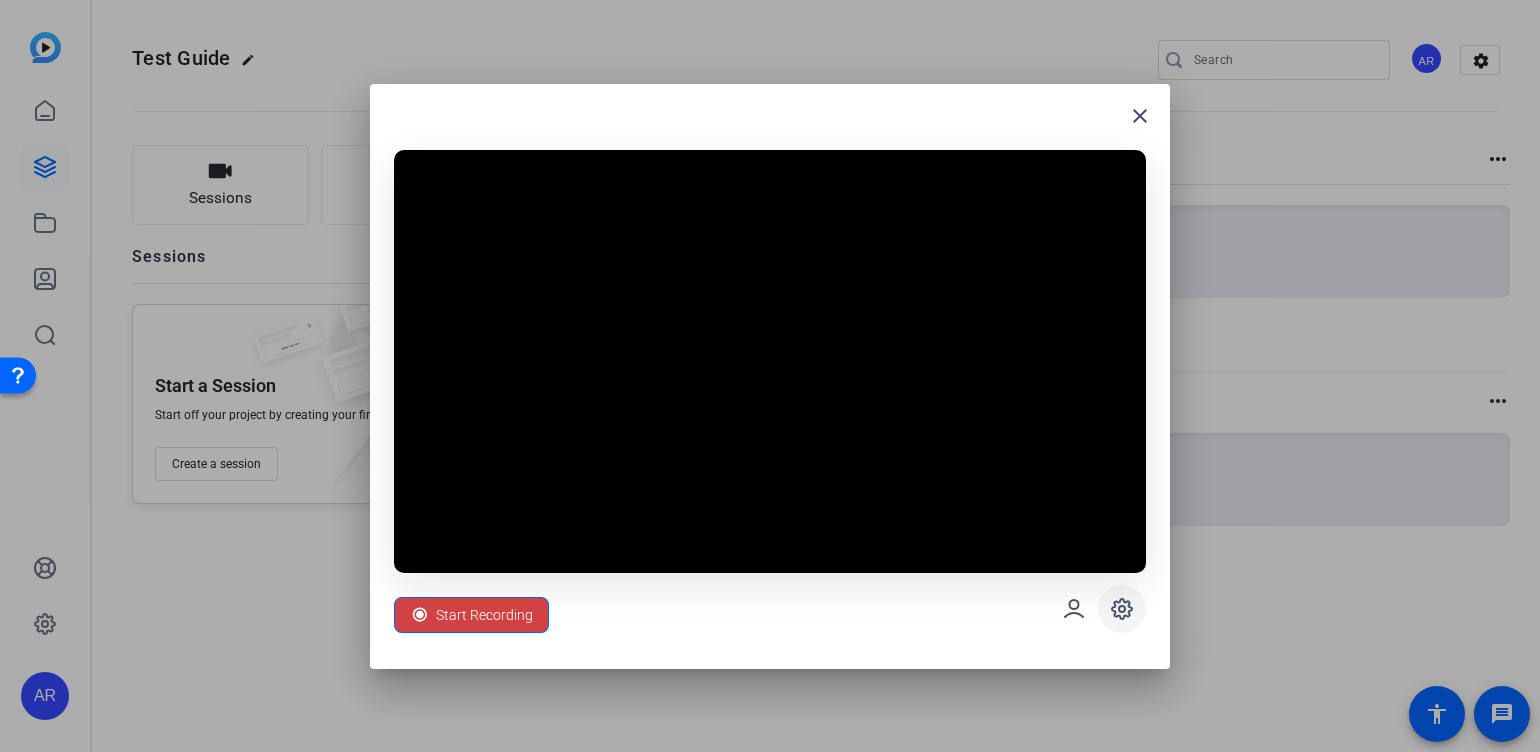 click 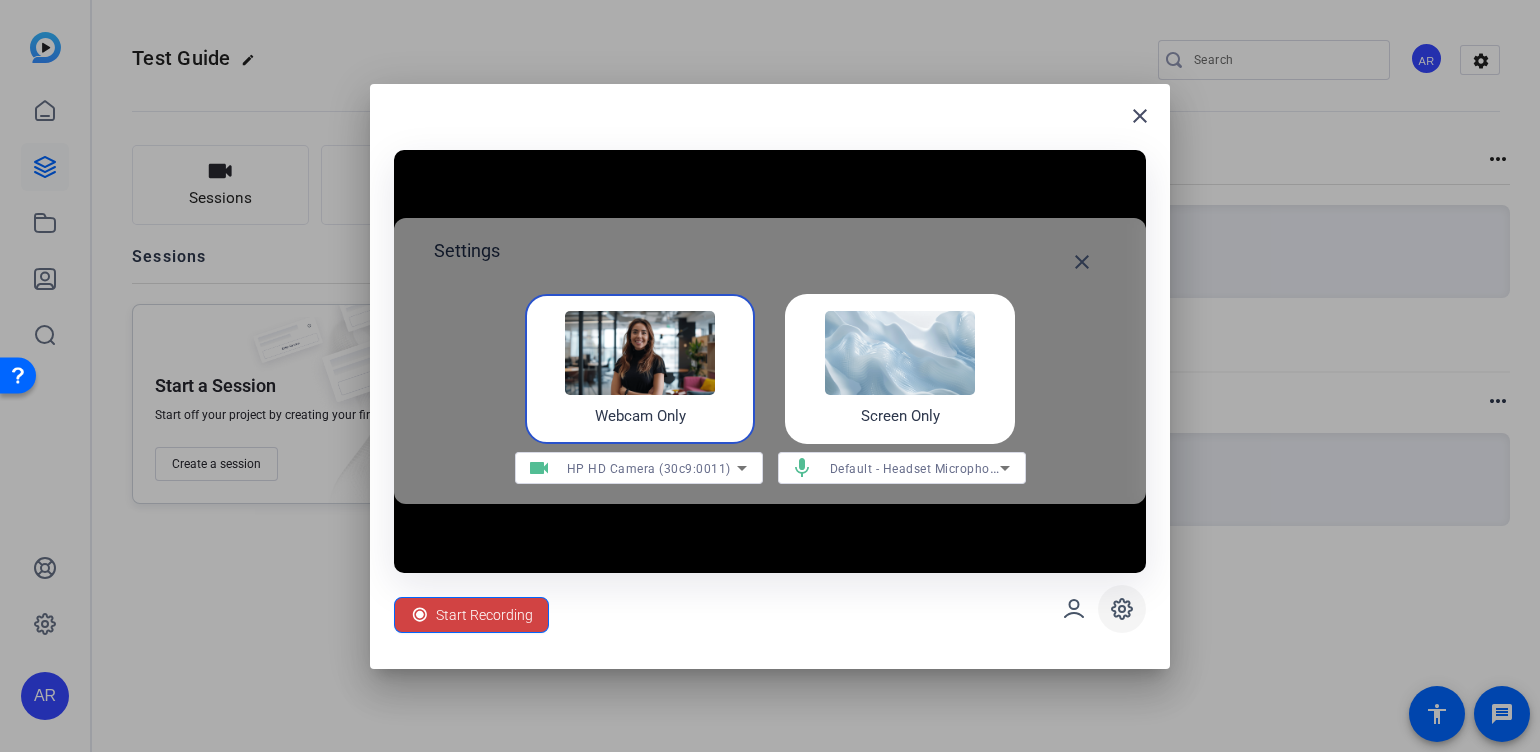 type 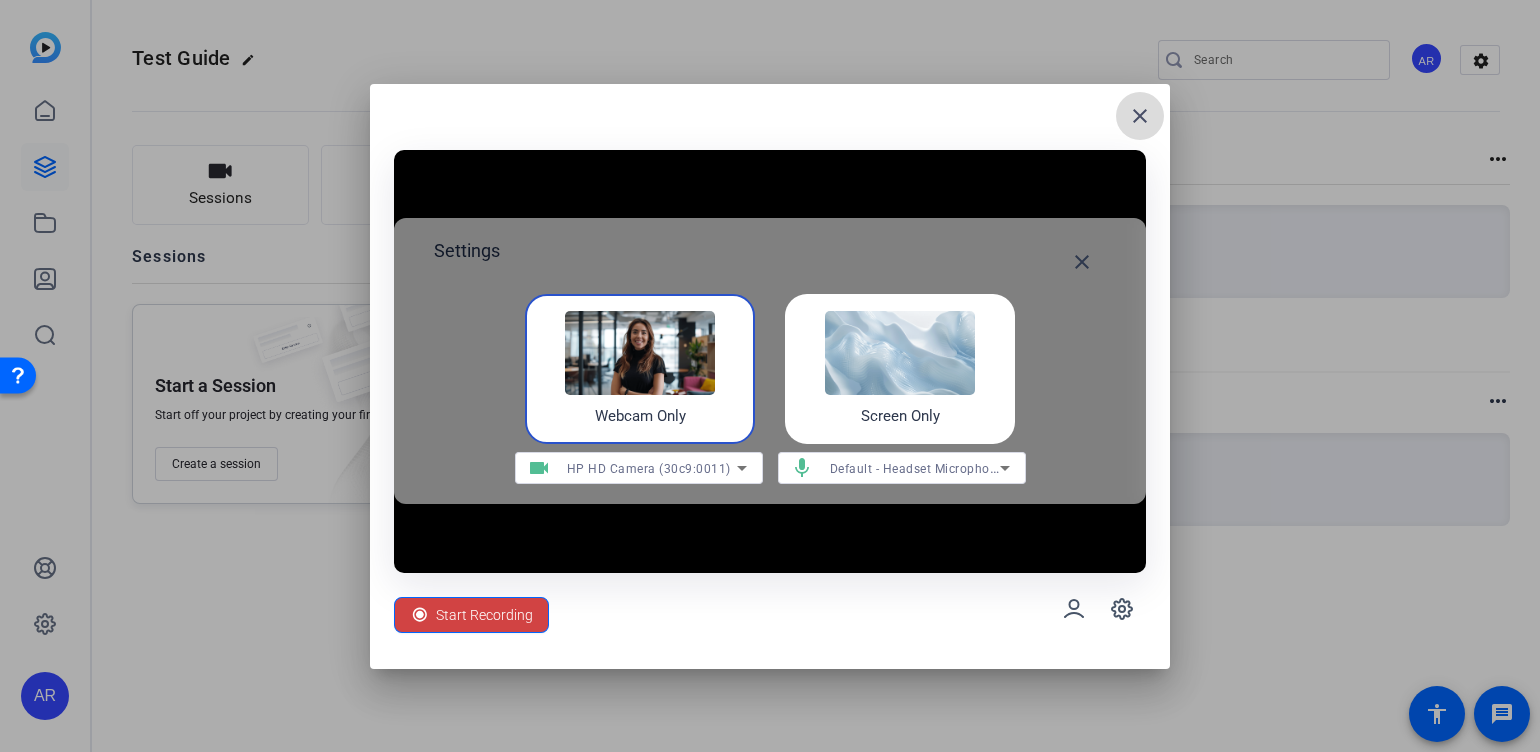 click on "close" at bounding box center [1140, 116] 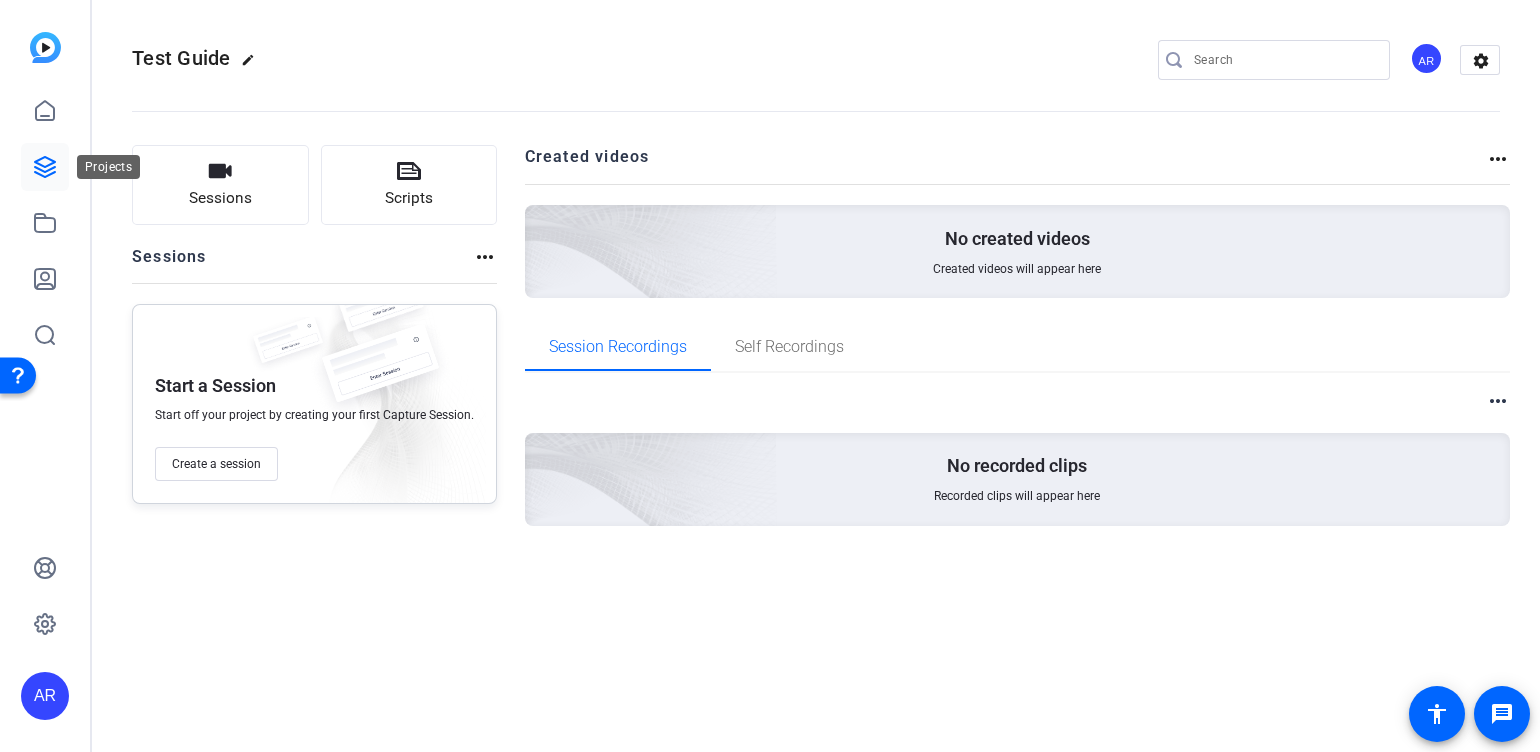 click 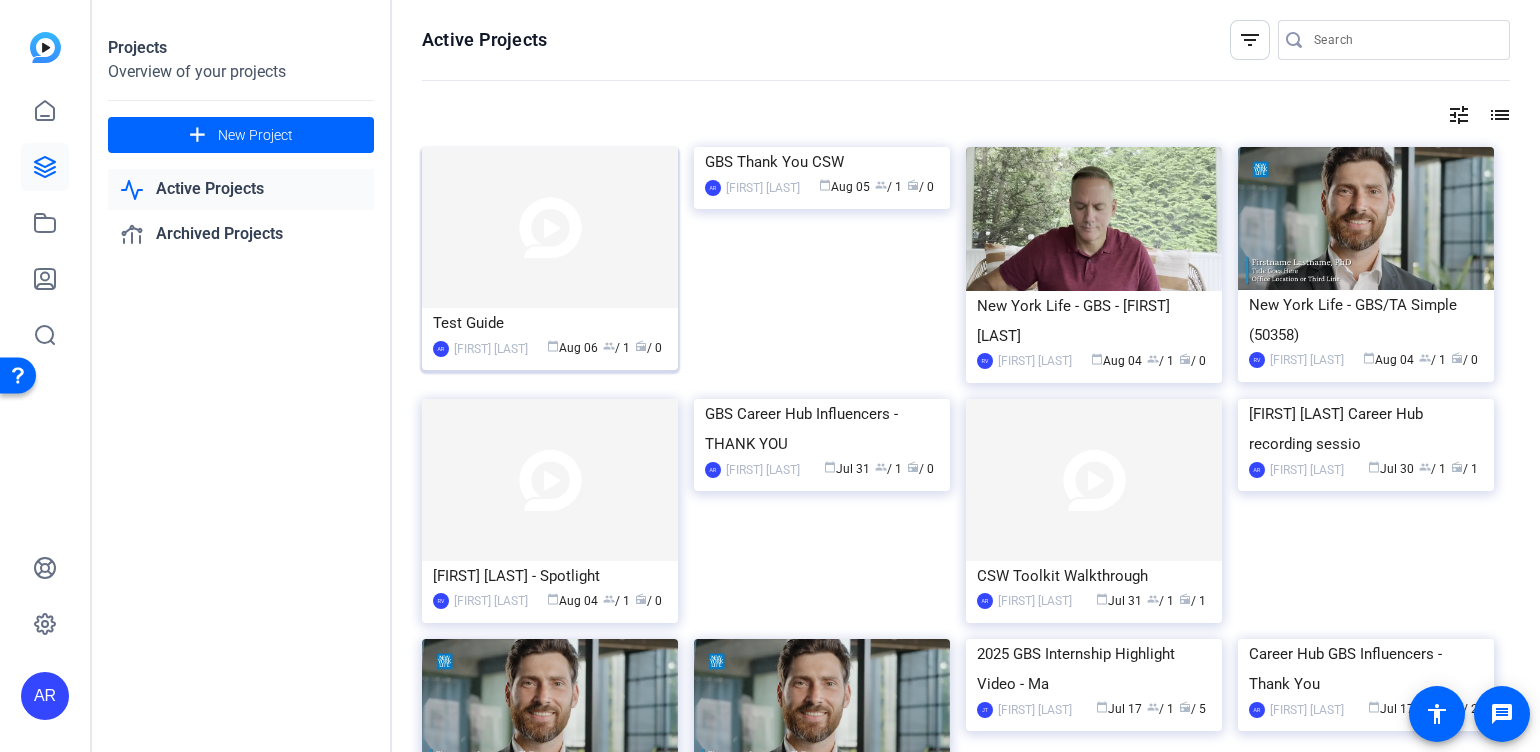 click 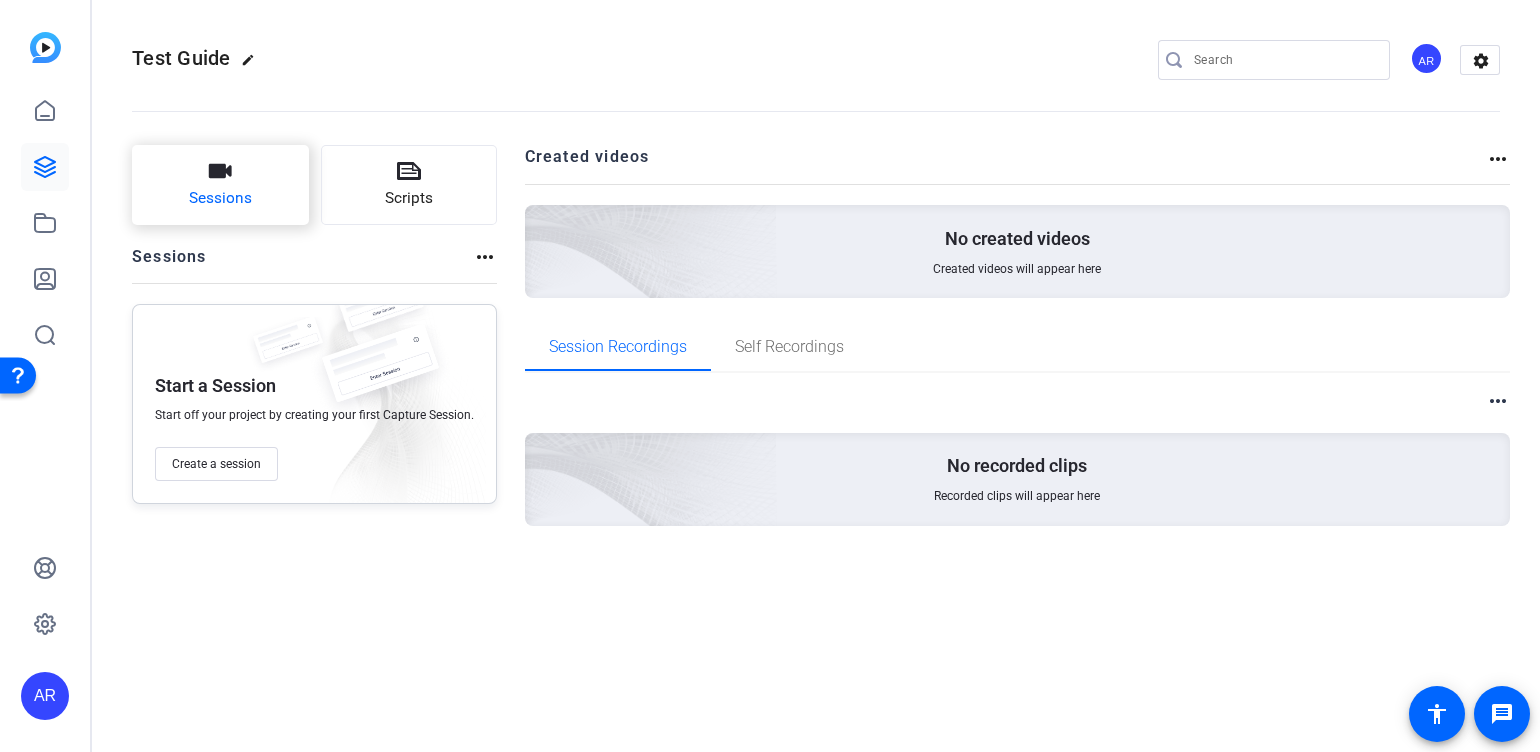 click on "Sessions" 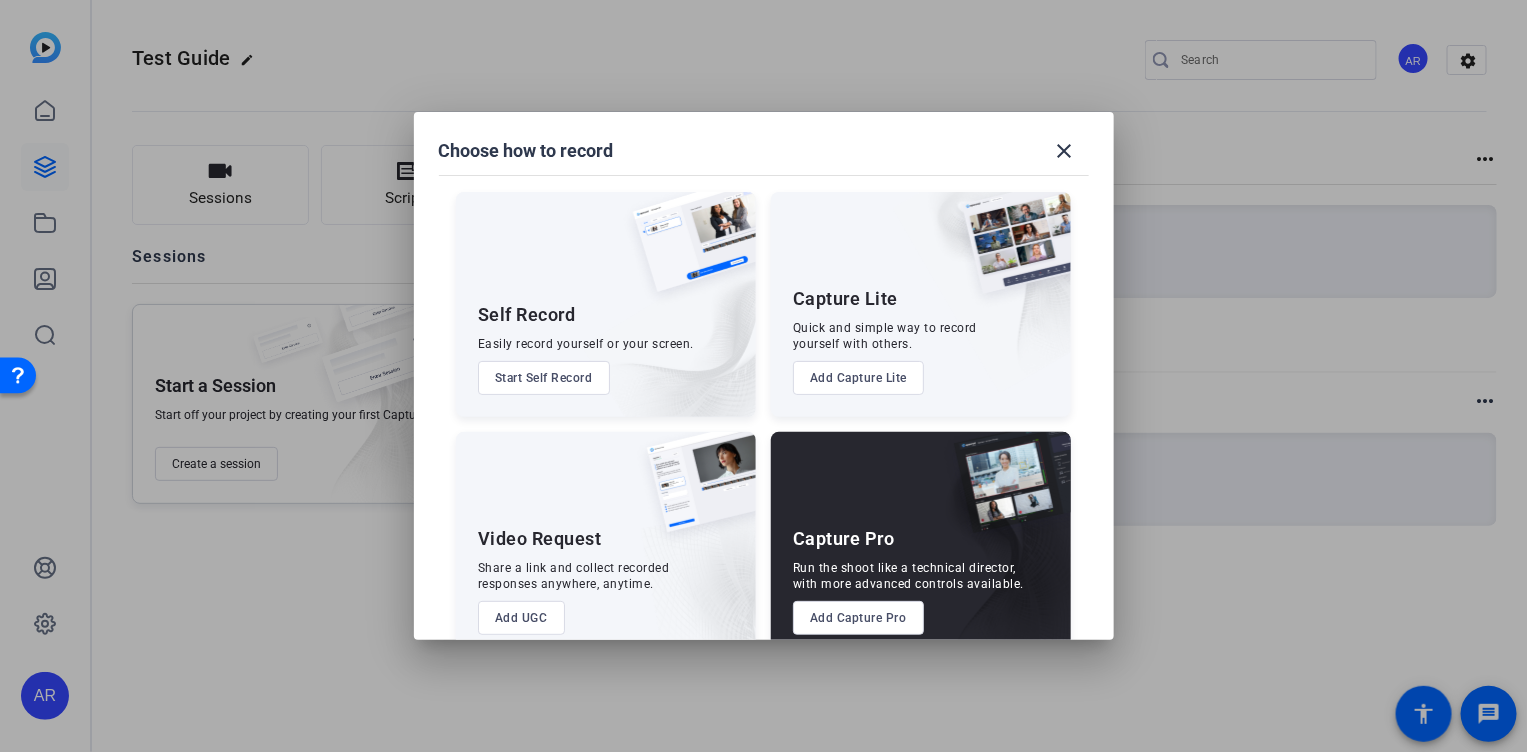click on "Start Self Record" at bounding box center (544, 378) 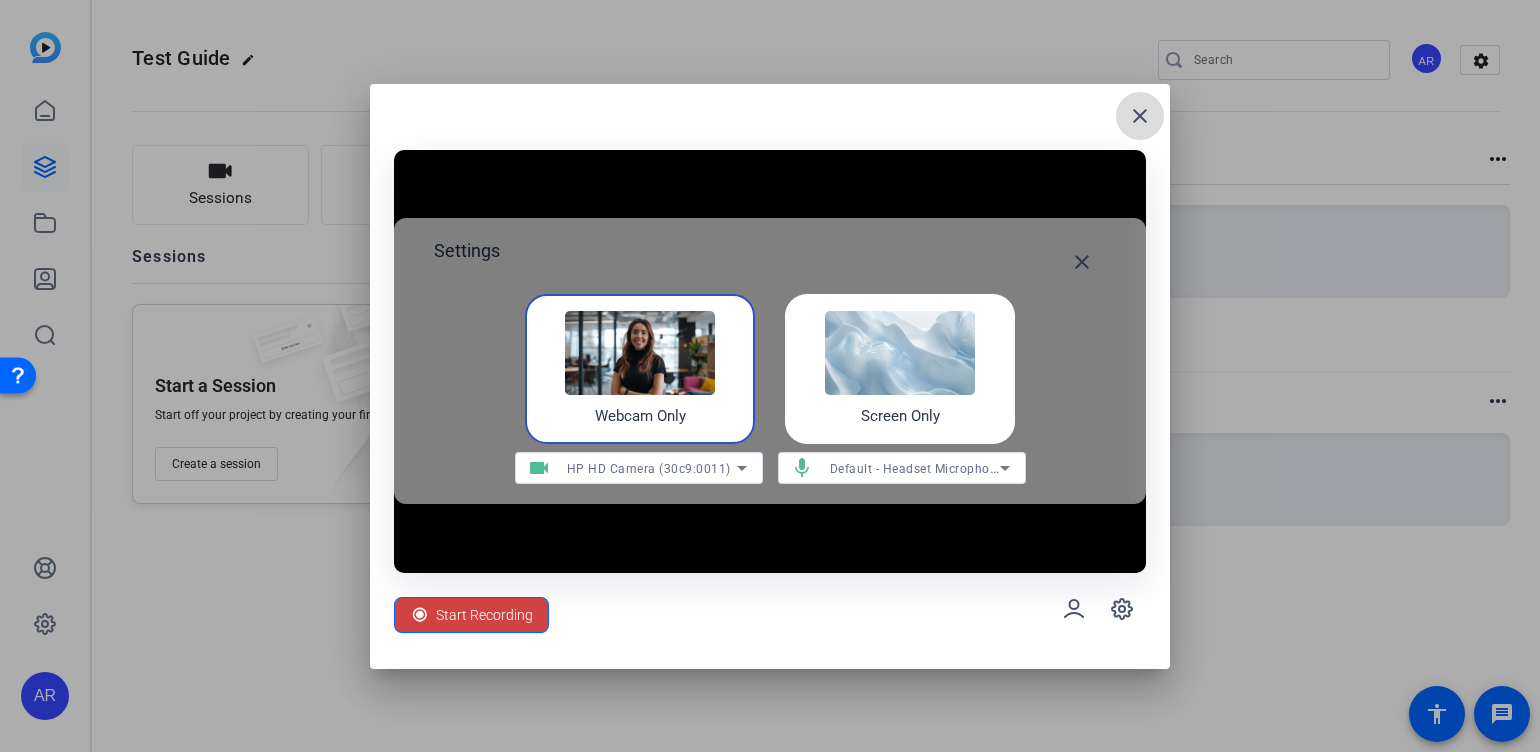 click at bounding box center (1140, 116) 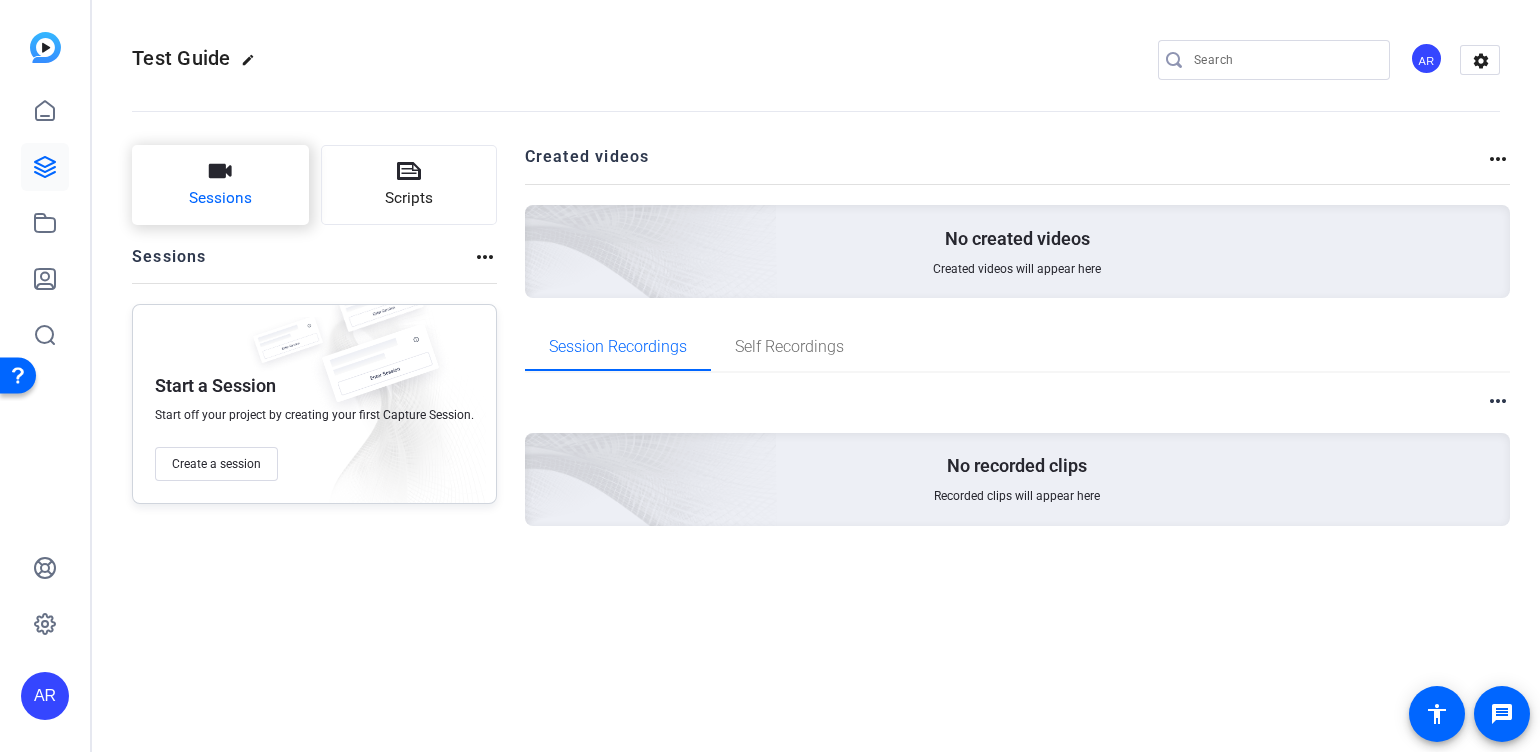 click on "Sessions" 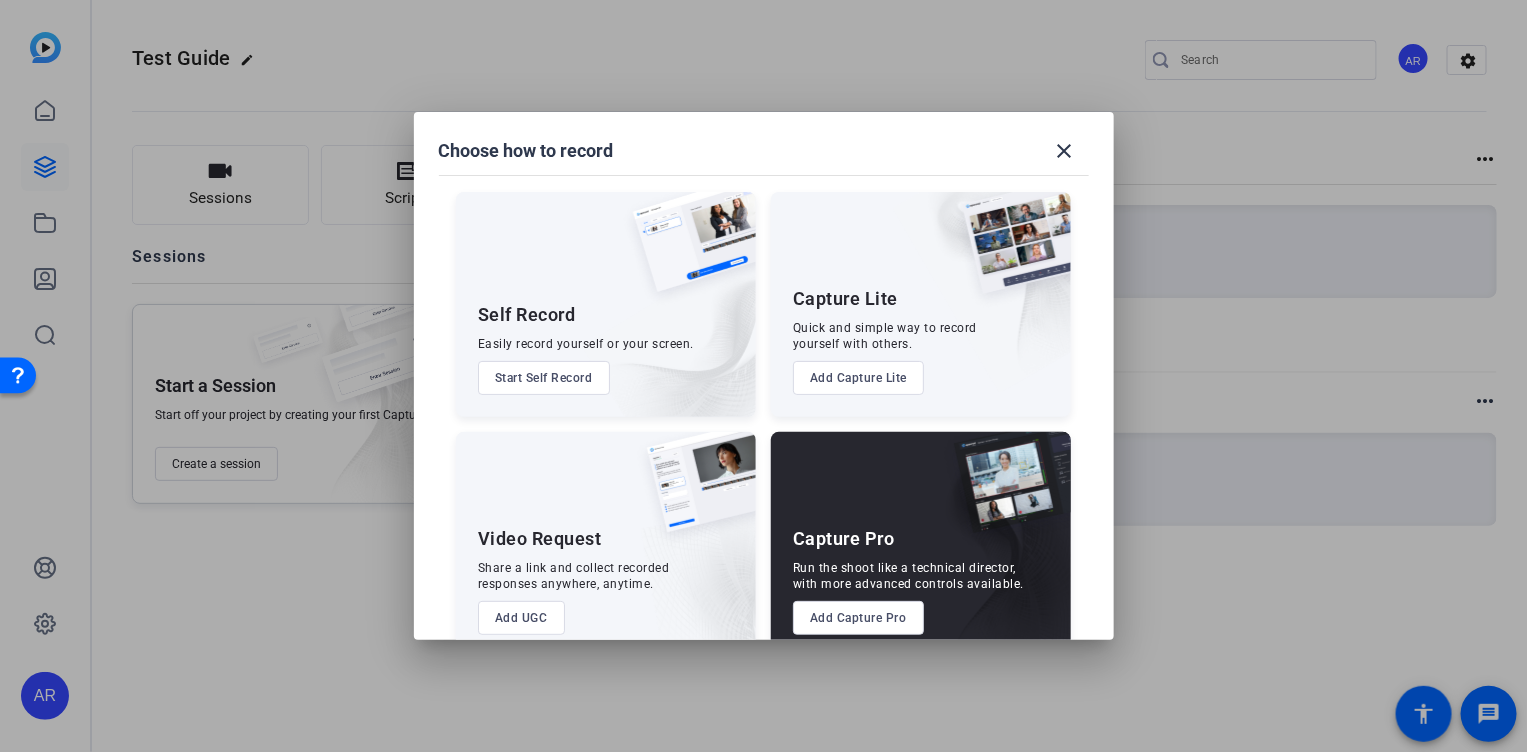 click on "Start Self Record" at bounding box center [544, 378] 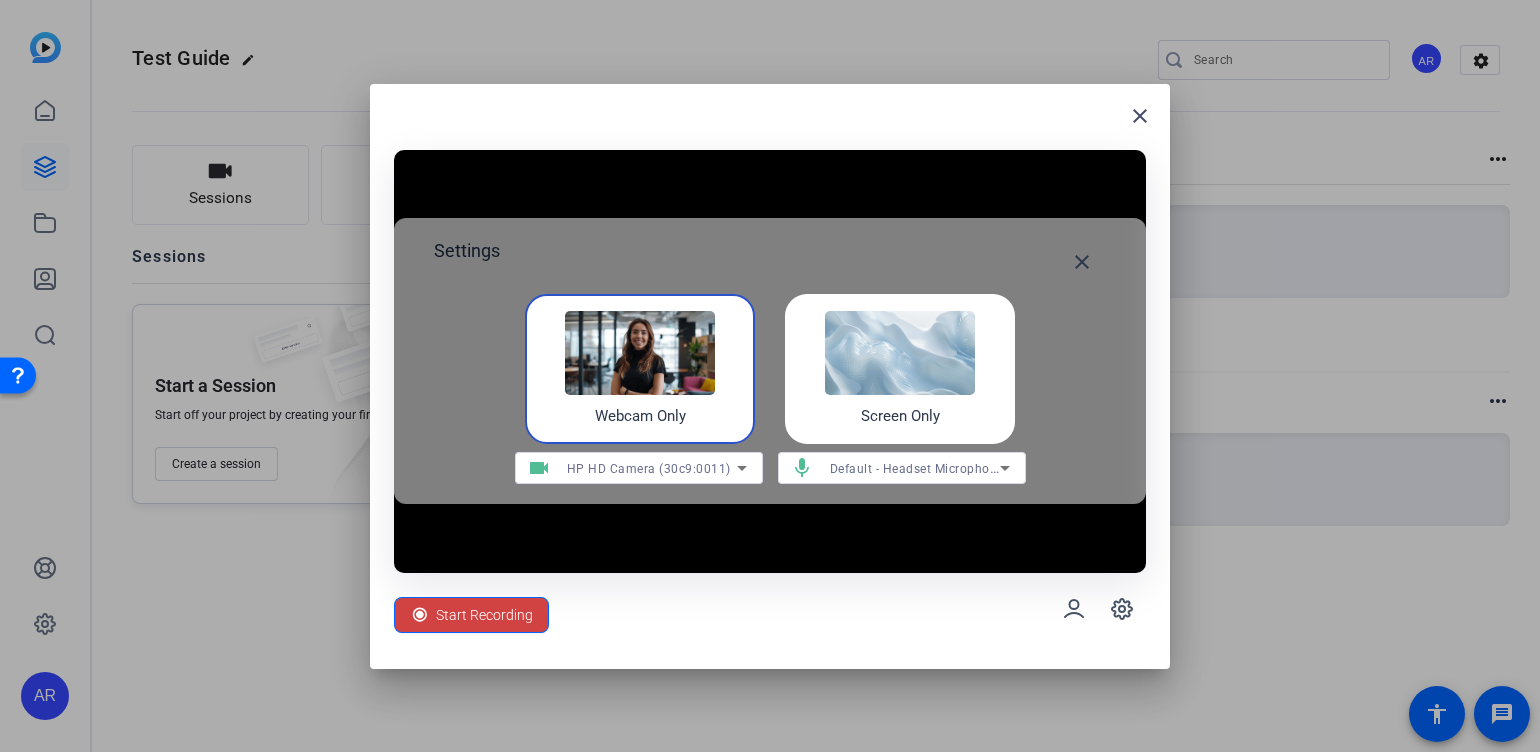 click at bounding box center [900, 353] 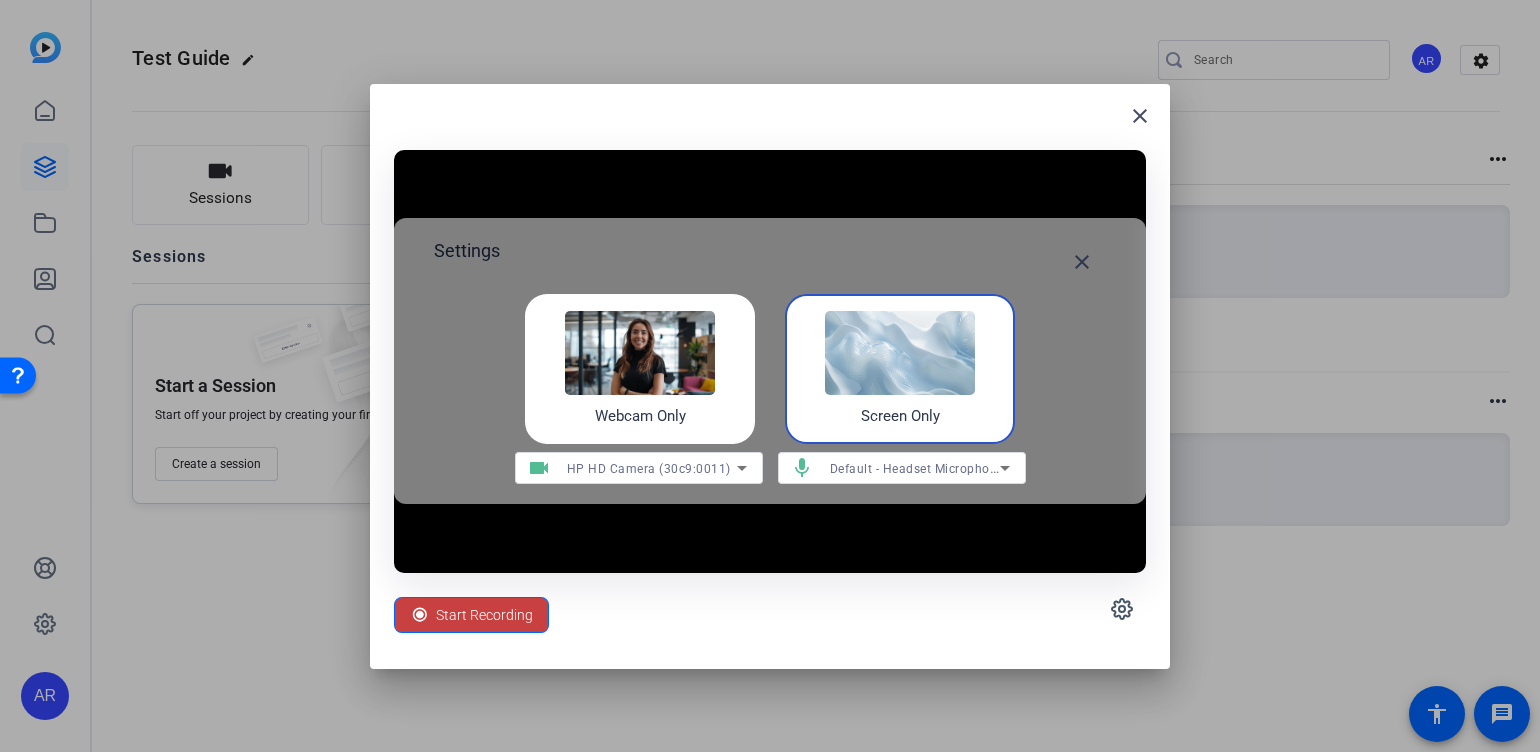 click on "Start Recording" at bounding box center [484, 615] 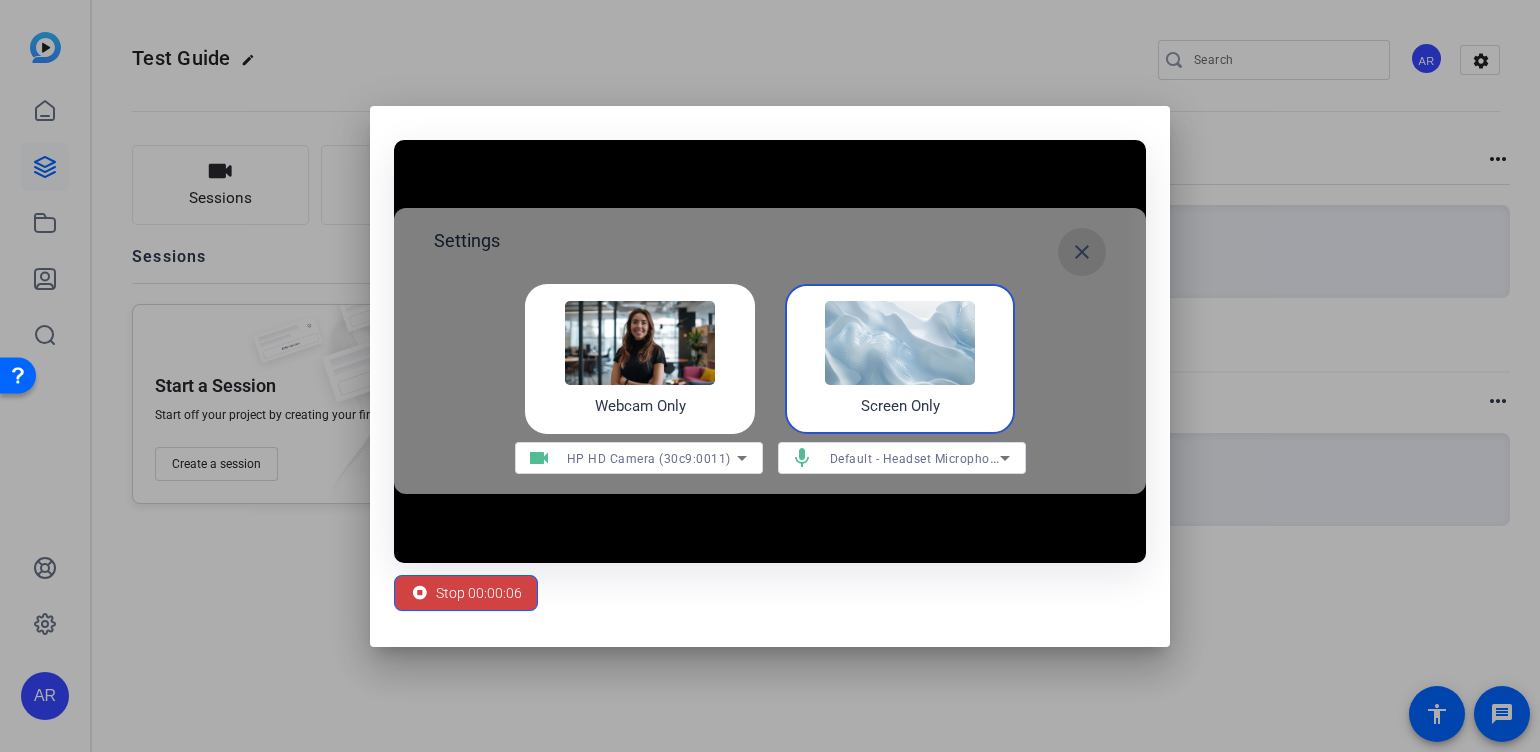 click on "close" at bounding box center [1082, 252] 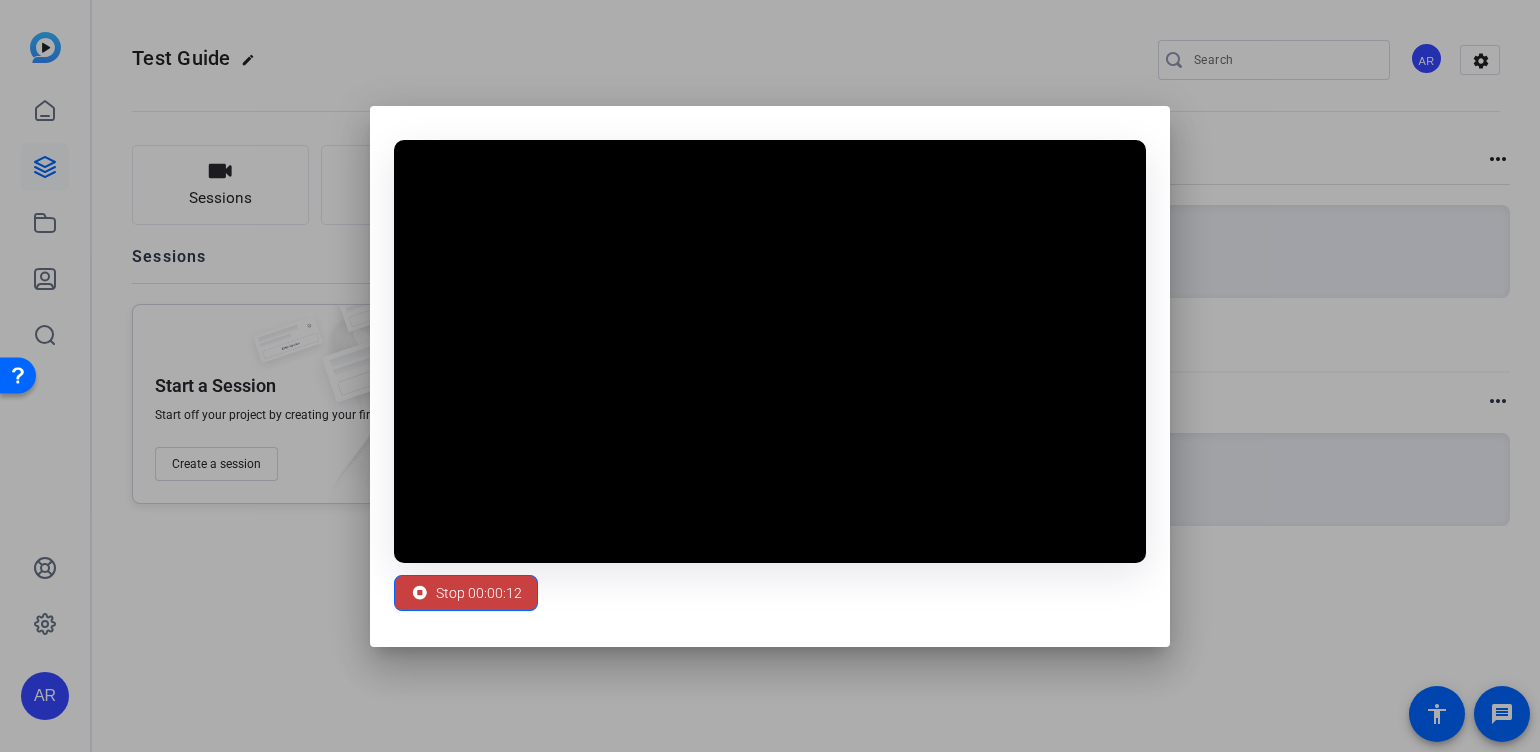 click on "Stop 00:00:12" at bounding box center [479, 593] 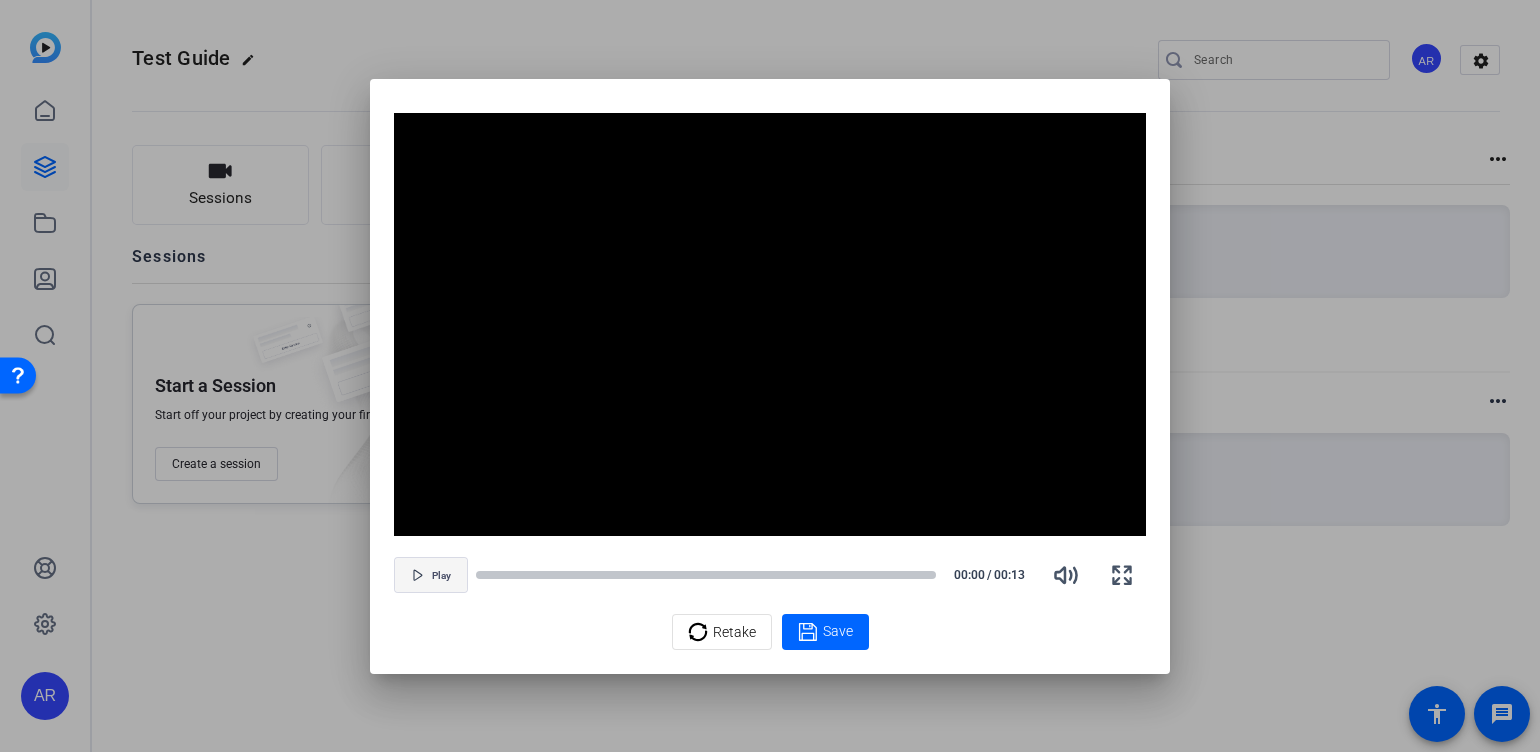 click at bounding box center (431, 575) 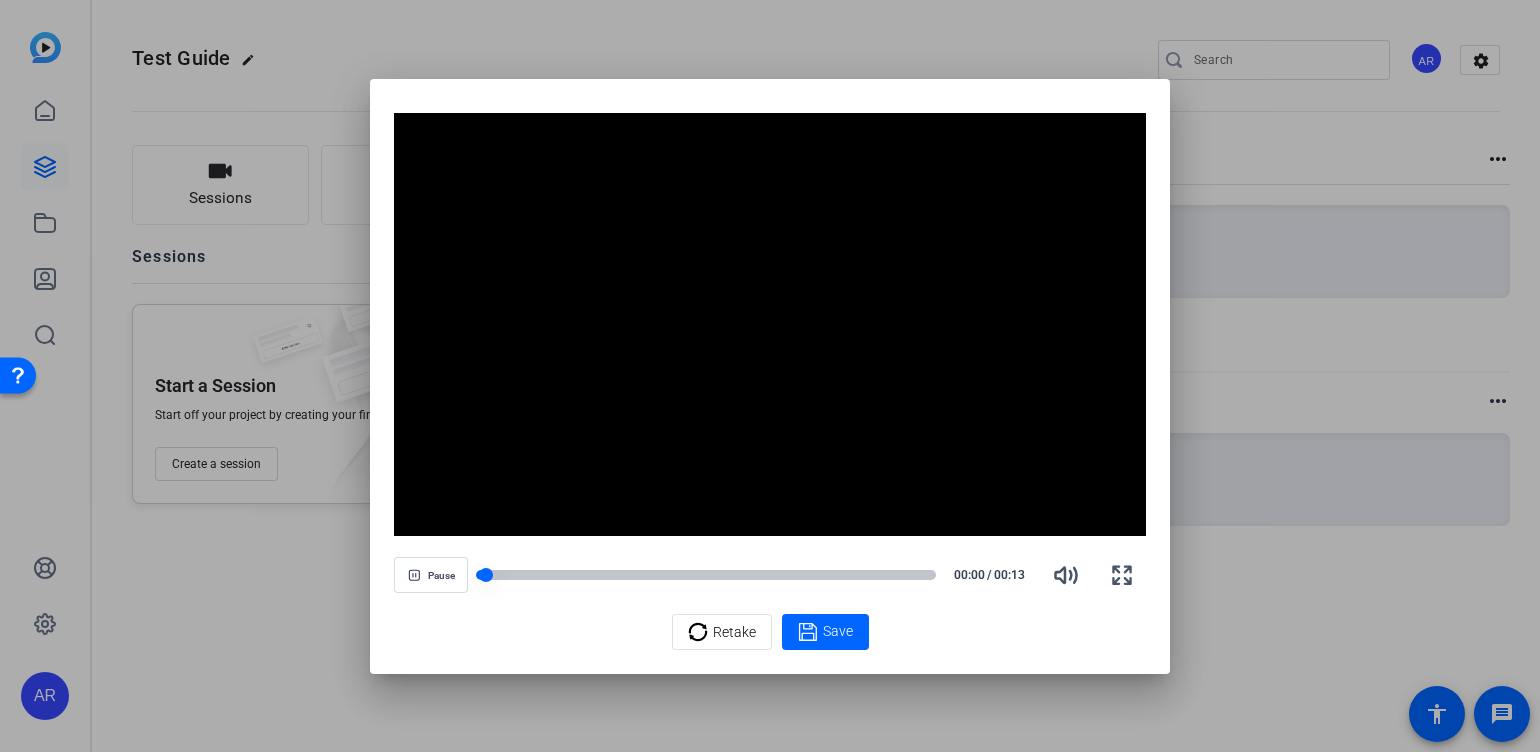 click at bounding box center (706, 575) 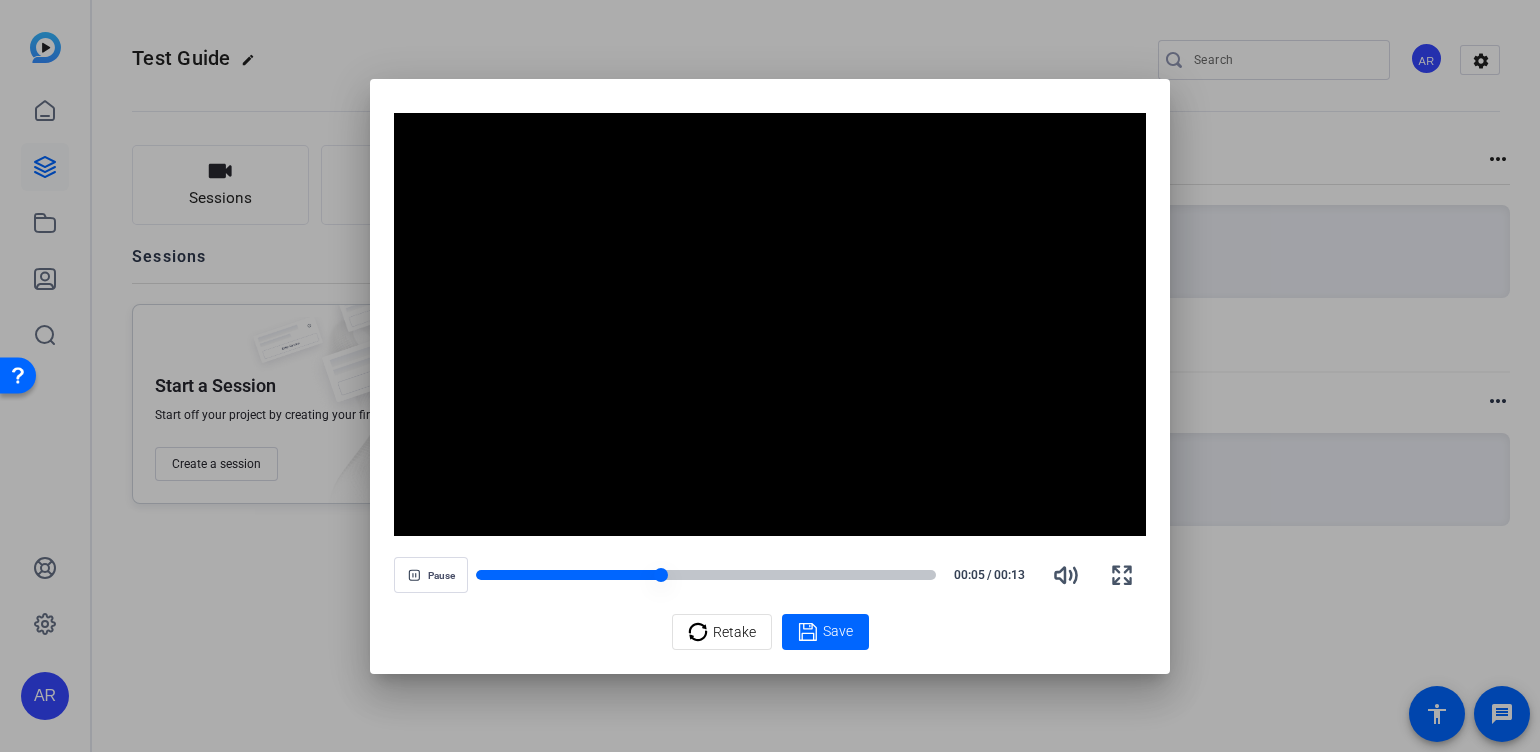 click at bounding box center [706, 575] 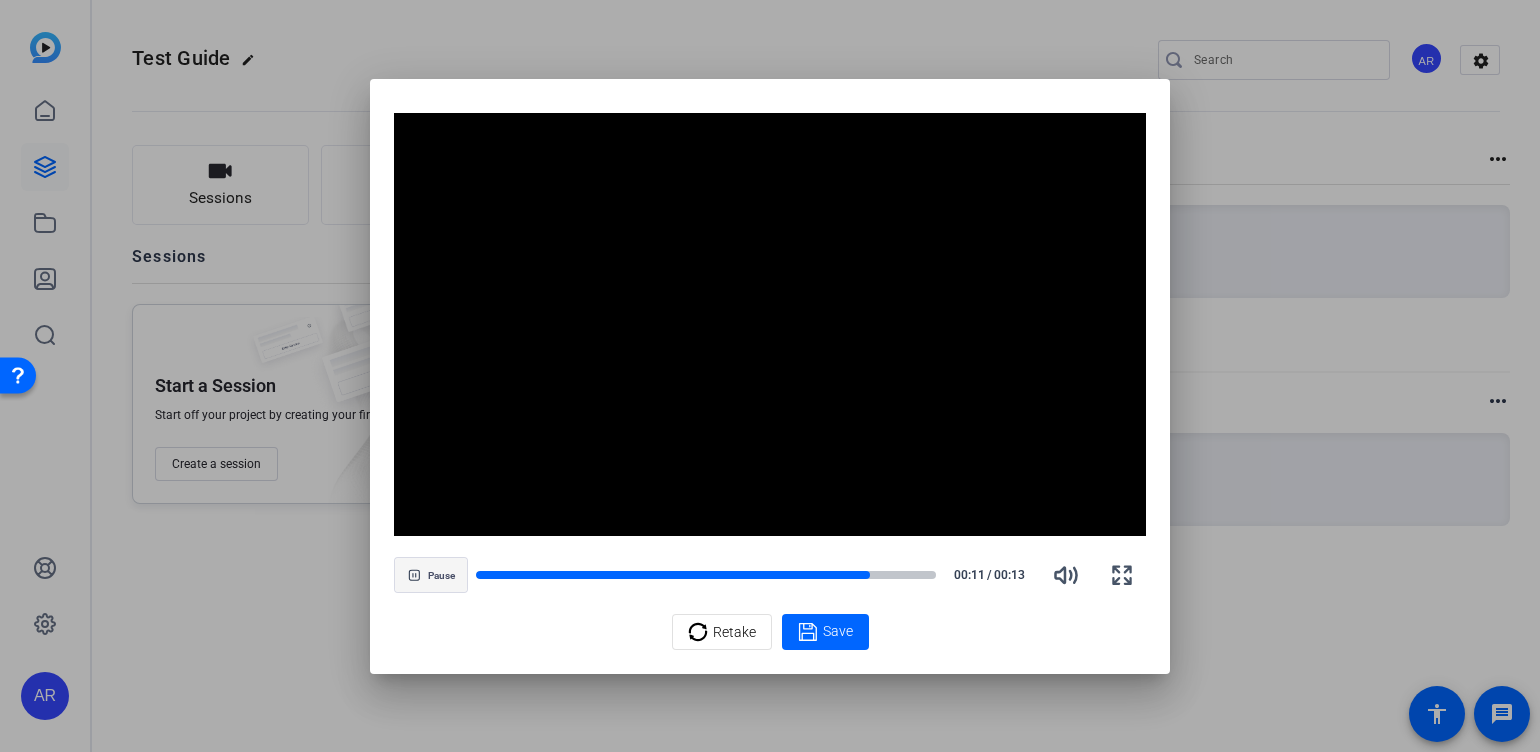 click at bounding box center (431, 575) 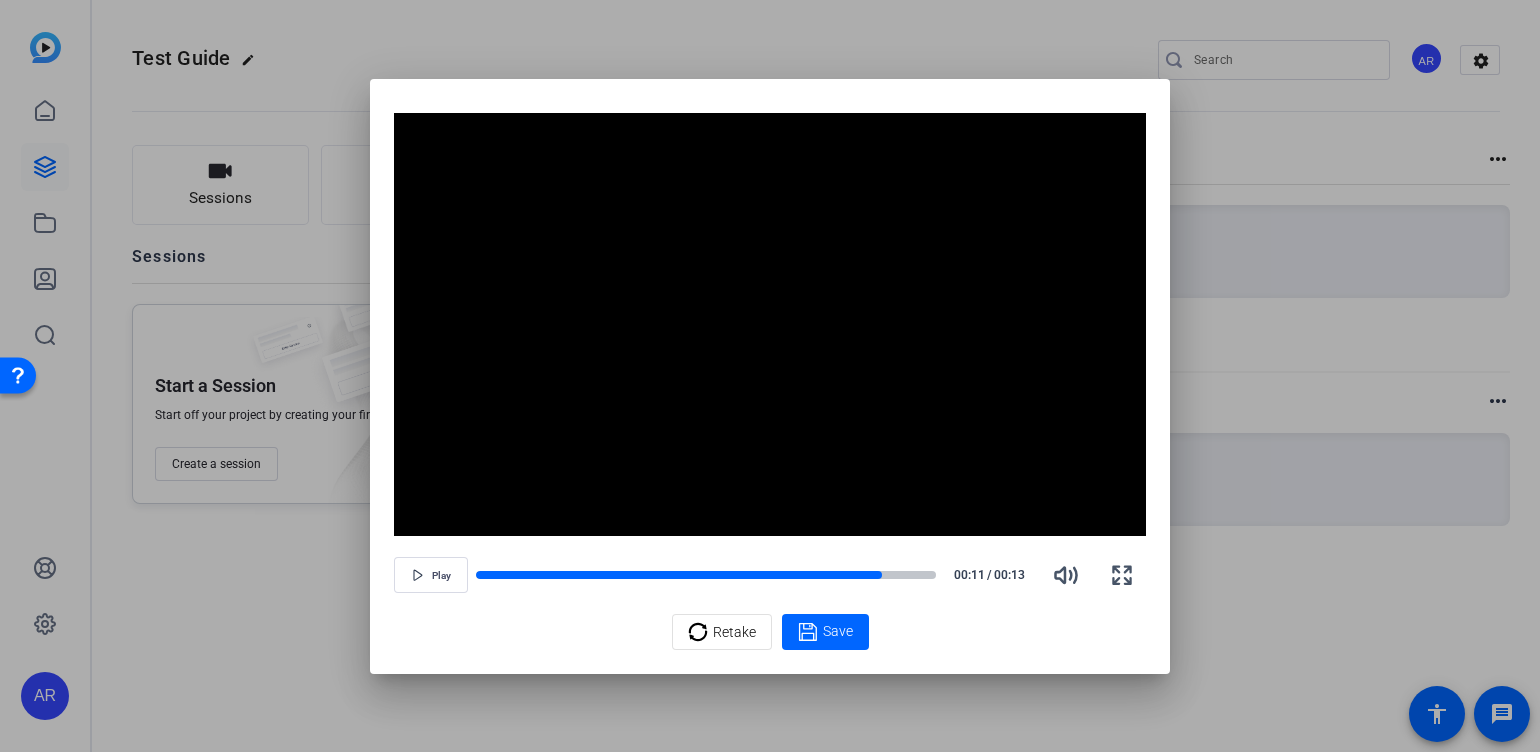 type 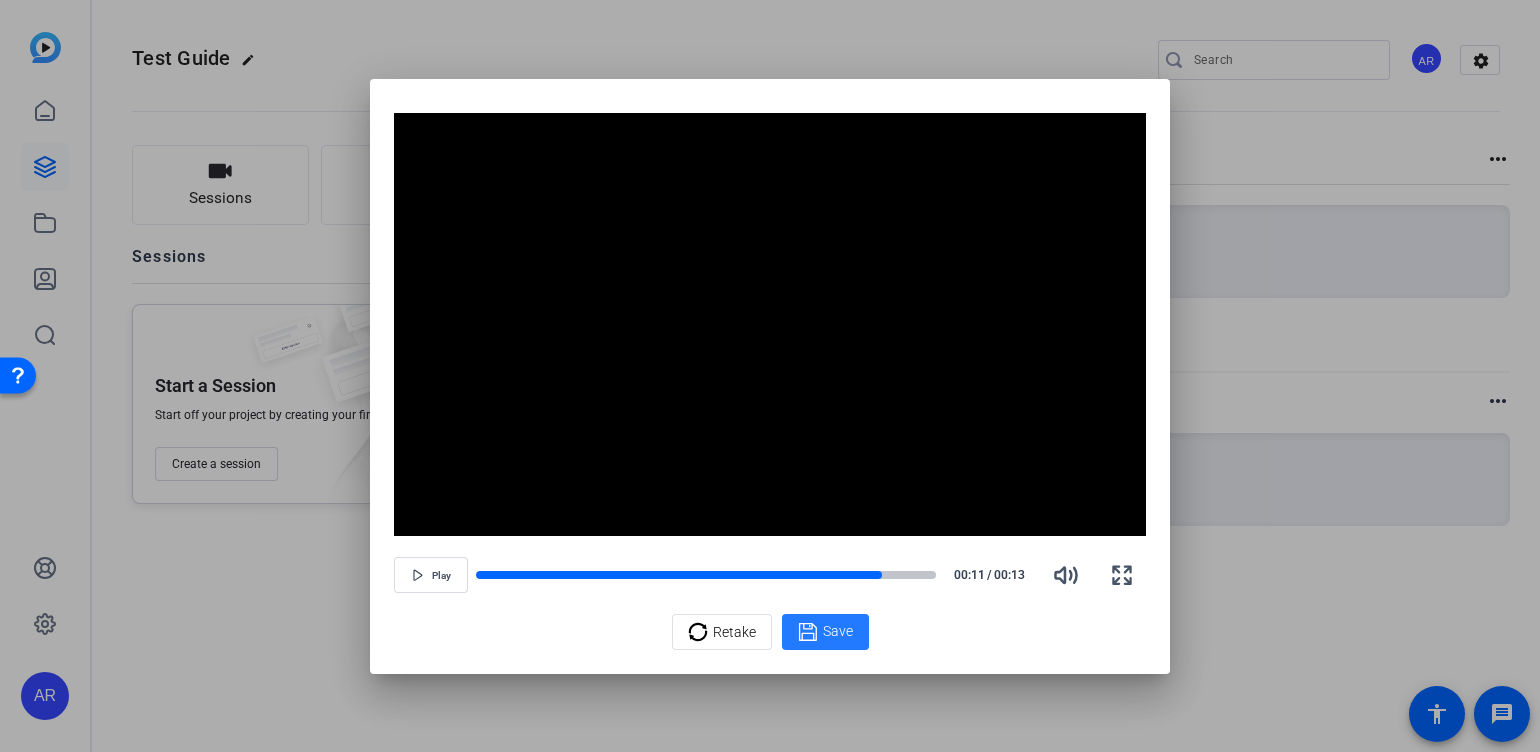 click on "Save" at bounding box center (825, 632) 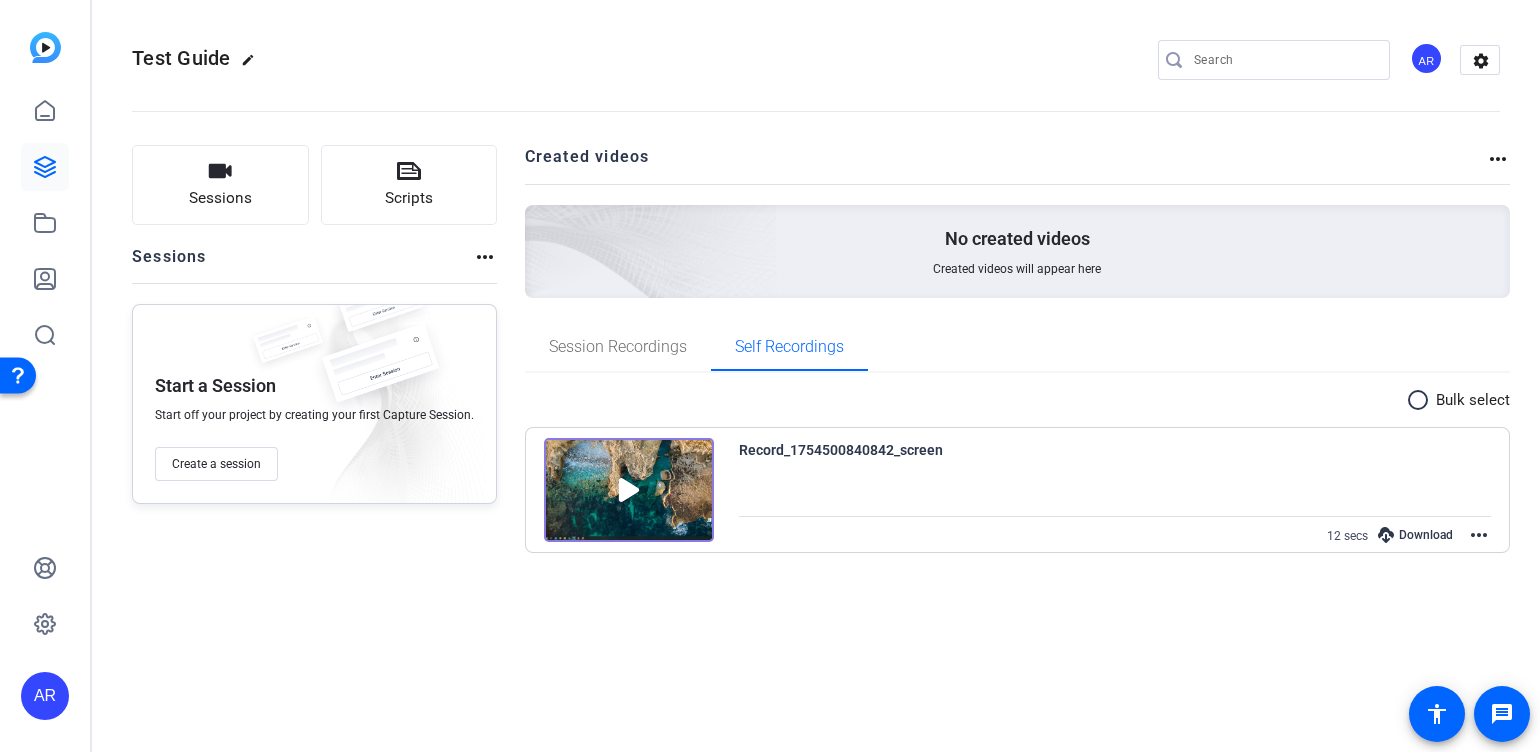 click on "more_horiz" at bounding box center (1479, 535) 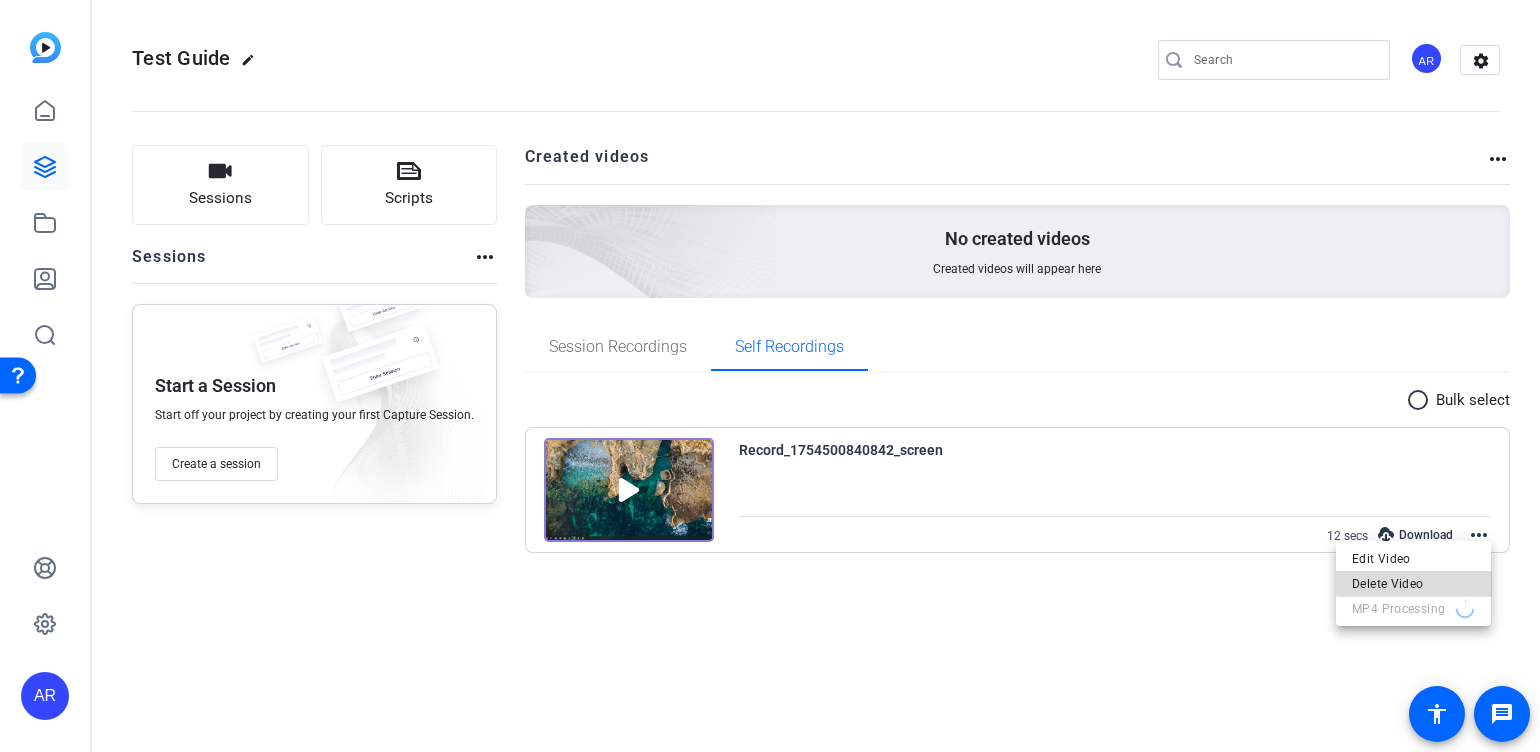 click on "Delete Video" at bounding box center (1413, 583) 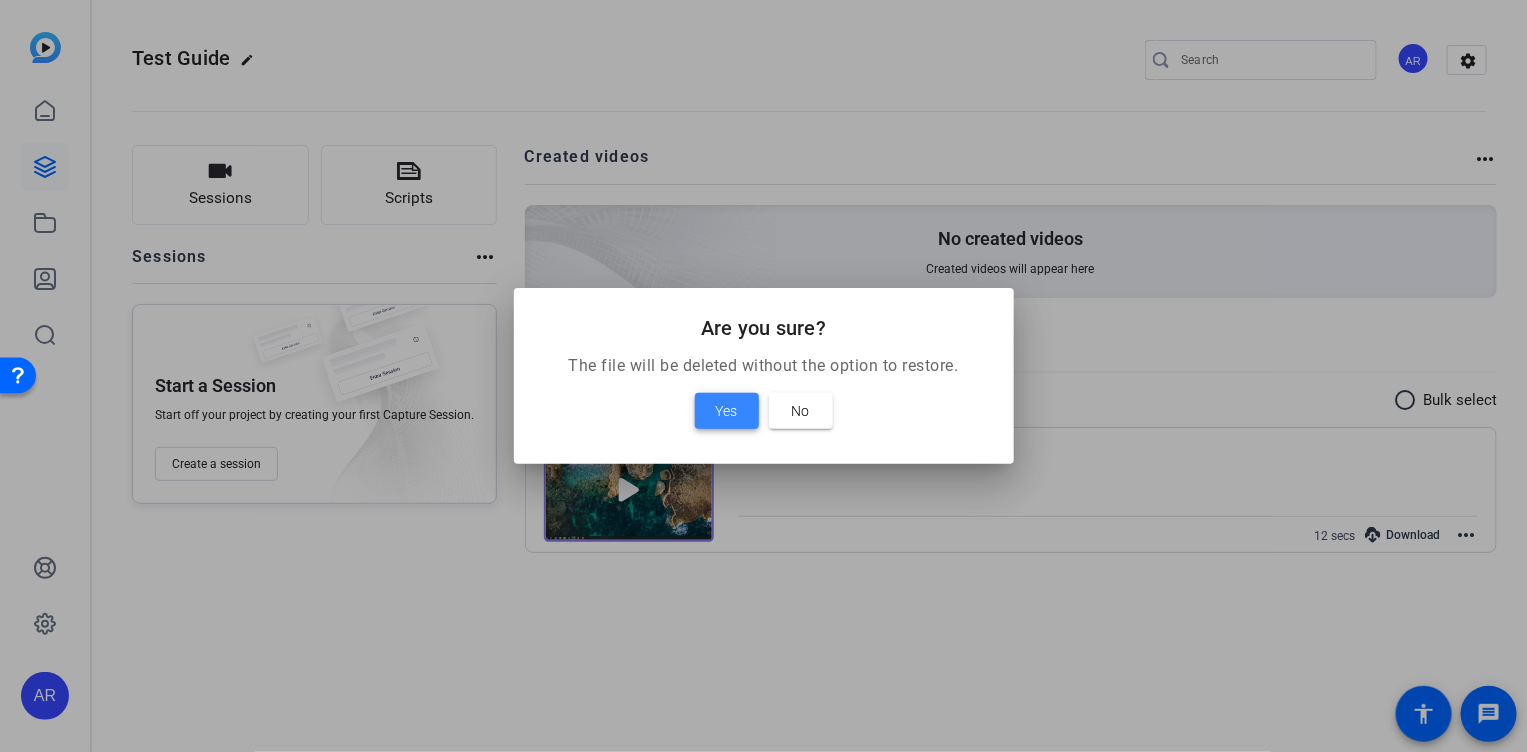 click on "Yes" at bounding box center (727, 411) 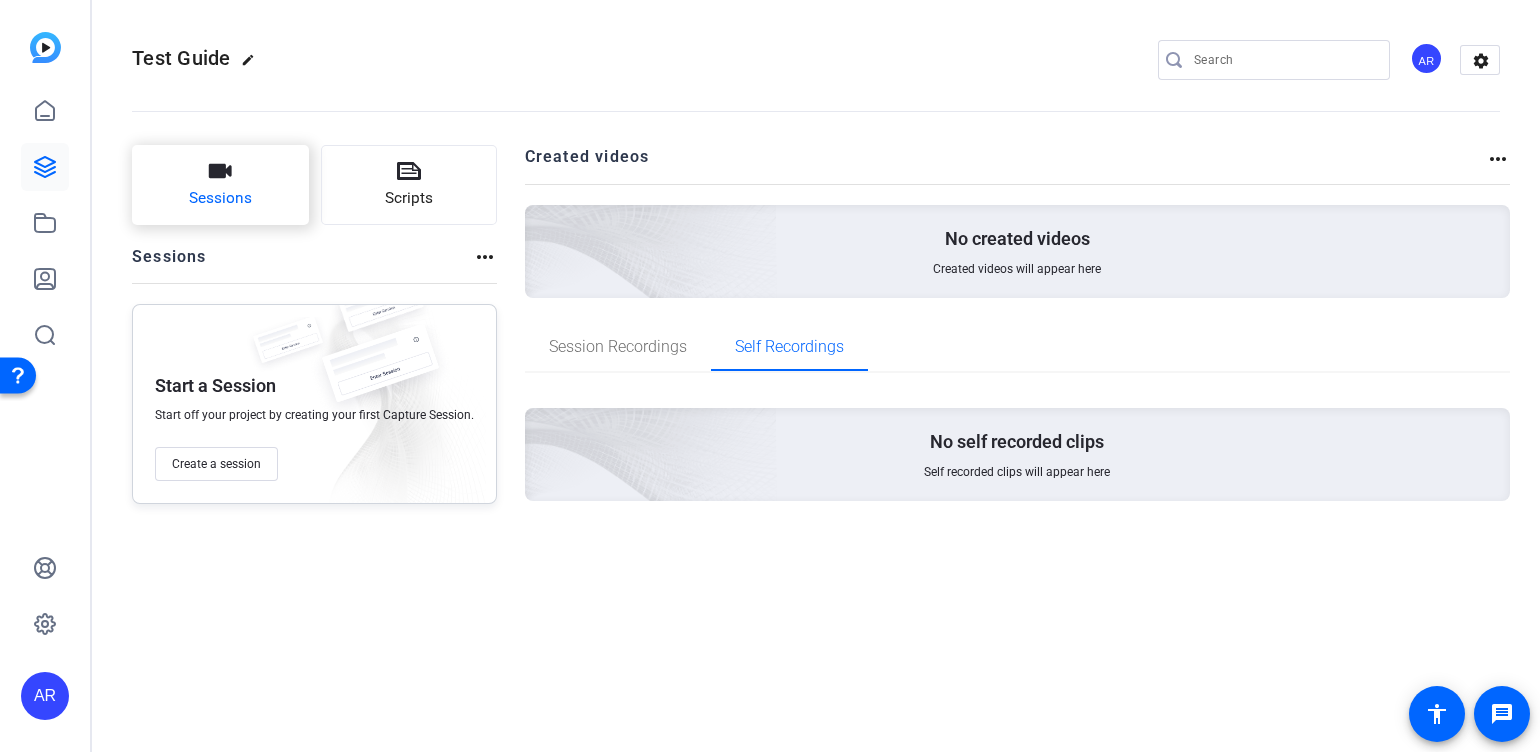 click on "Sessions" 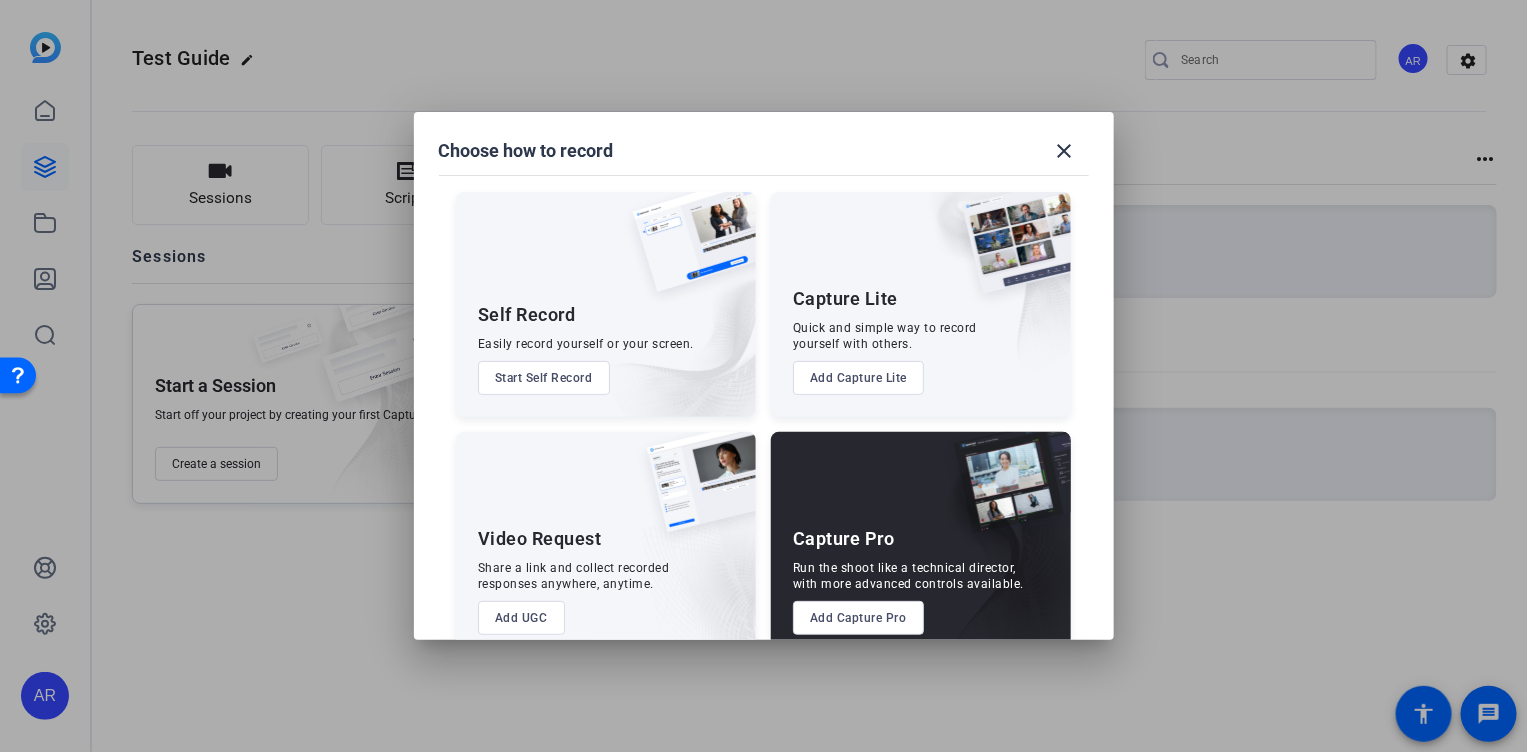 click on "Start Self Record" at bounding box center [544, 378] 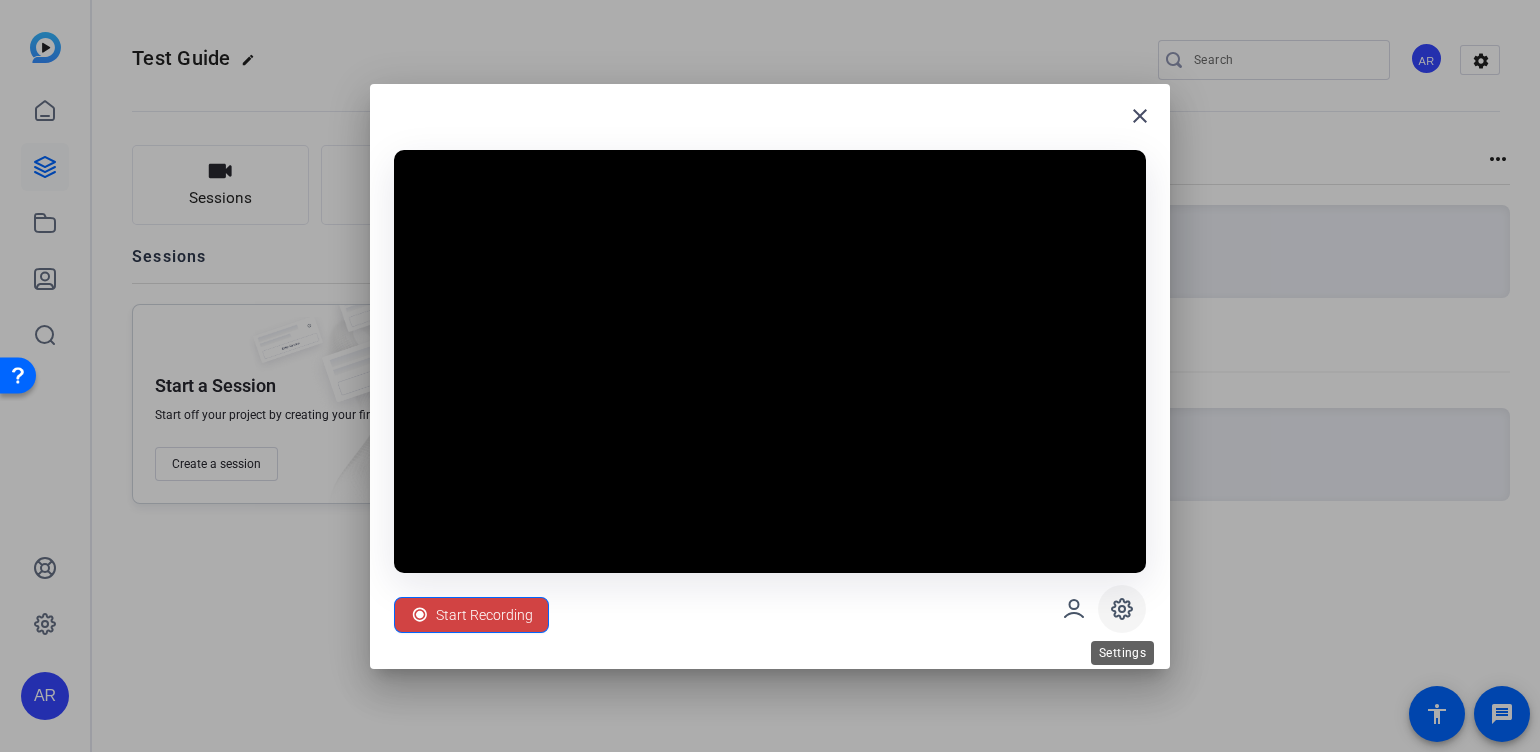 click 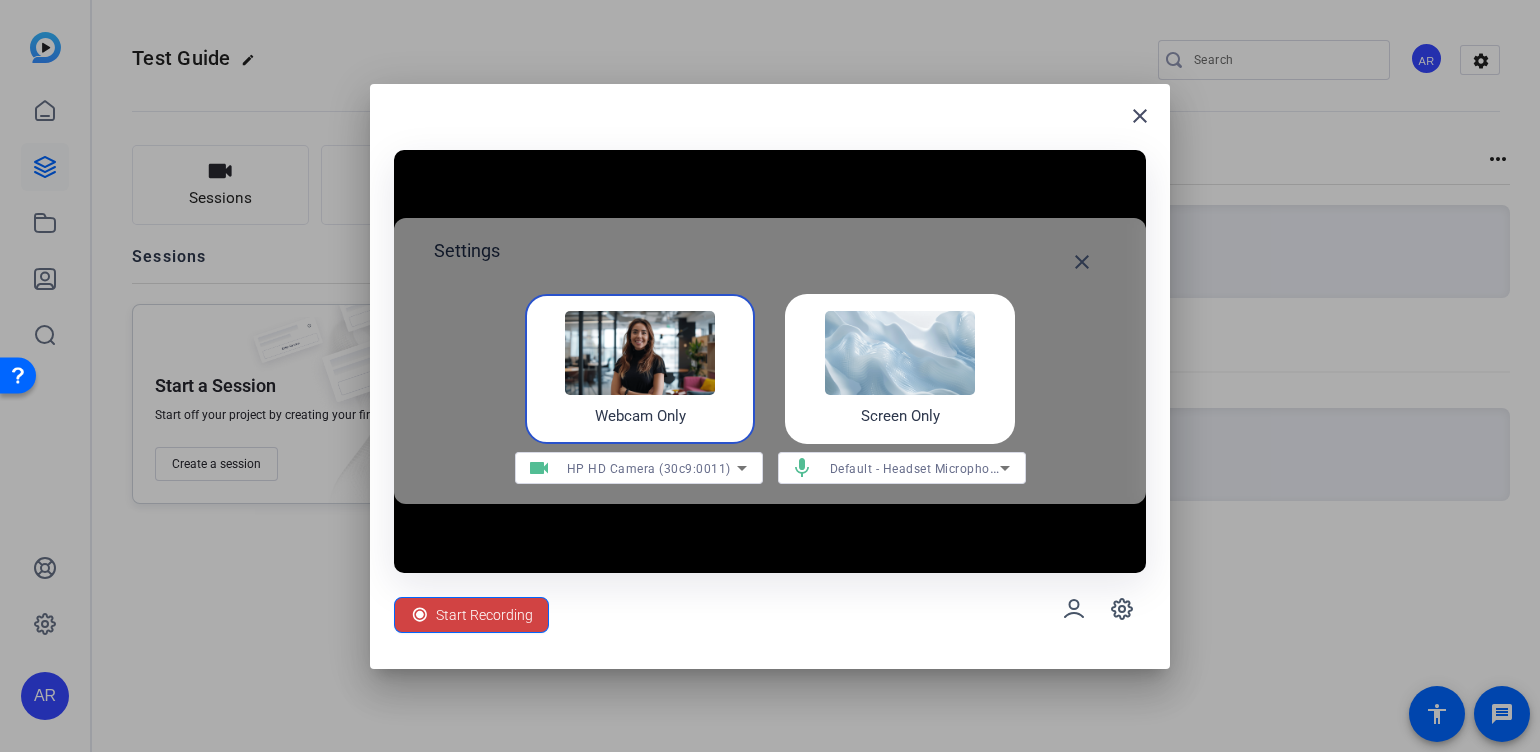 click at bounding box center [900, 353] 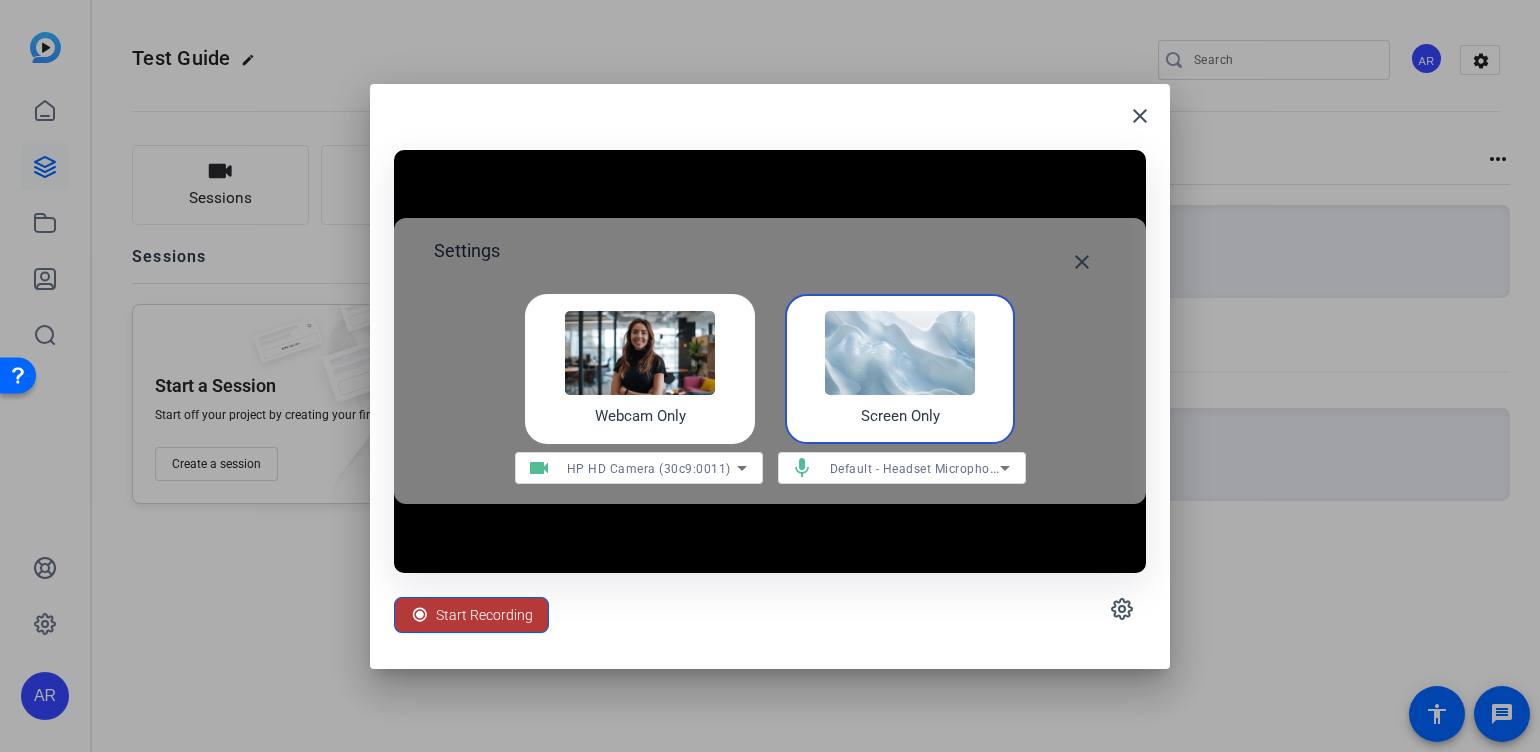click on "Start Recording" at bounding box center (484, 615) 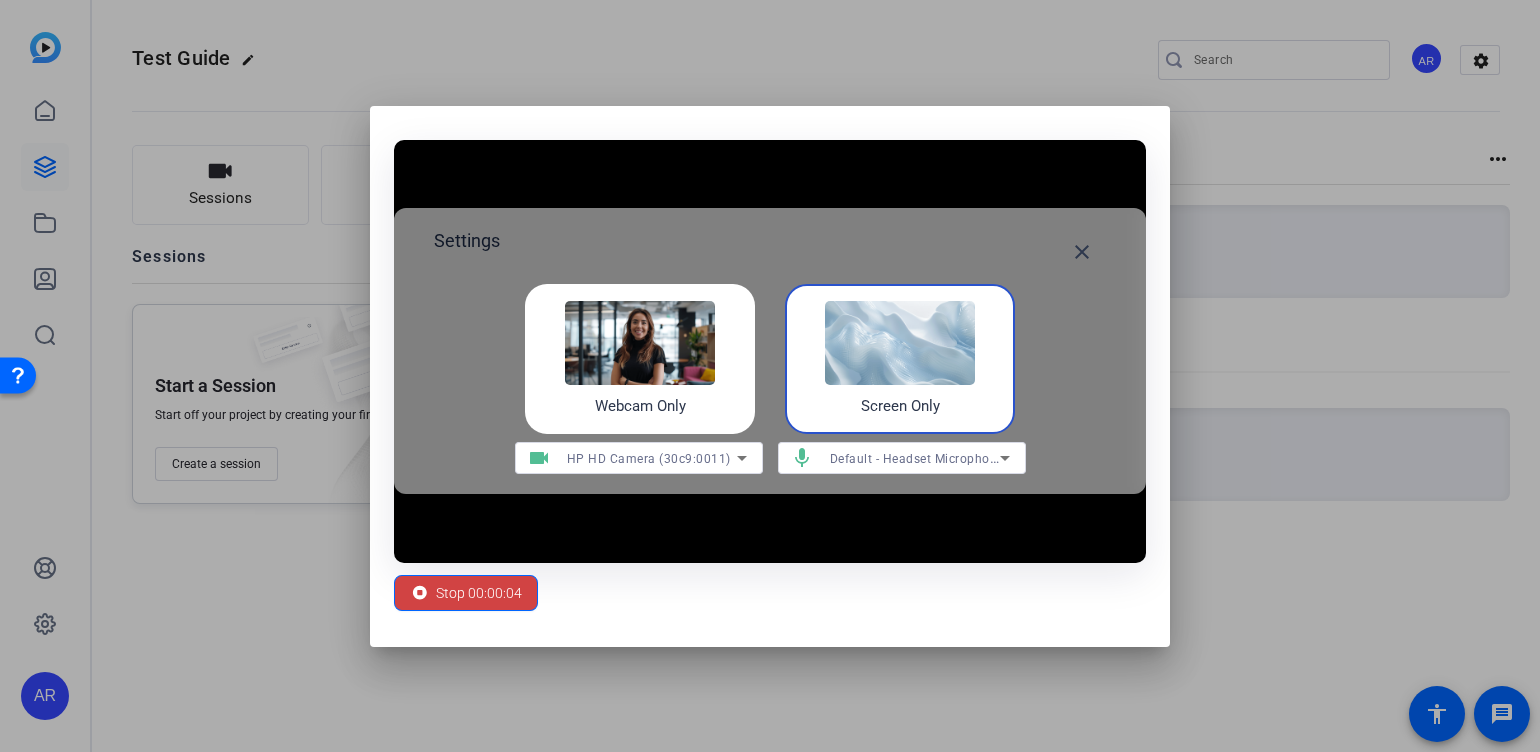 click on "Screen Only" at bounding box center [900, 359] 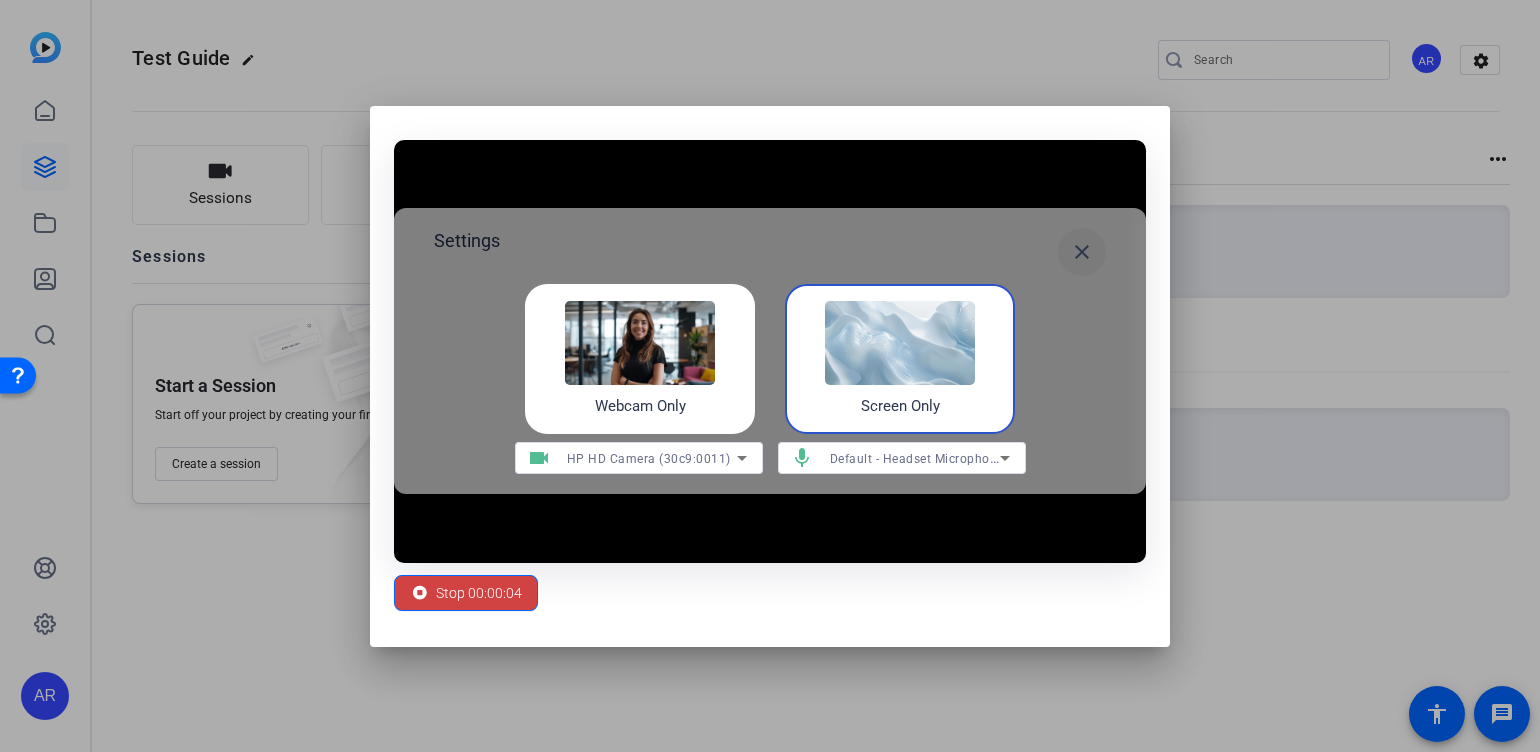 click at bounding box center (1082, 252) 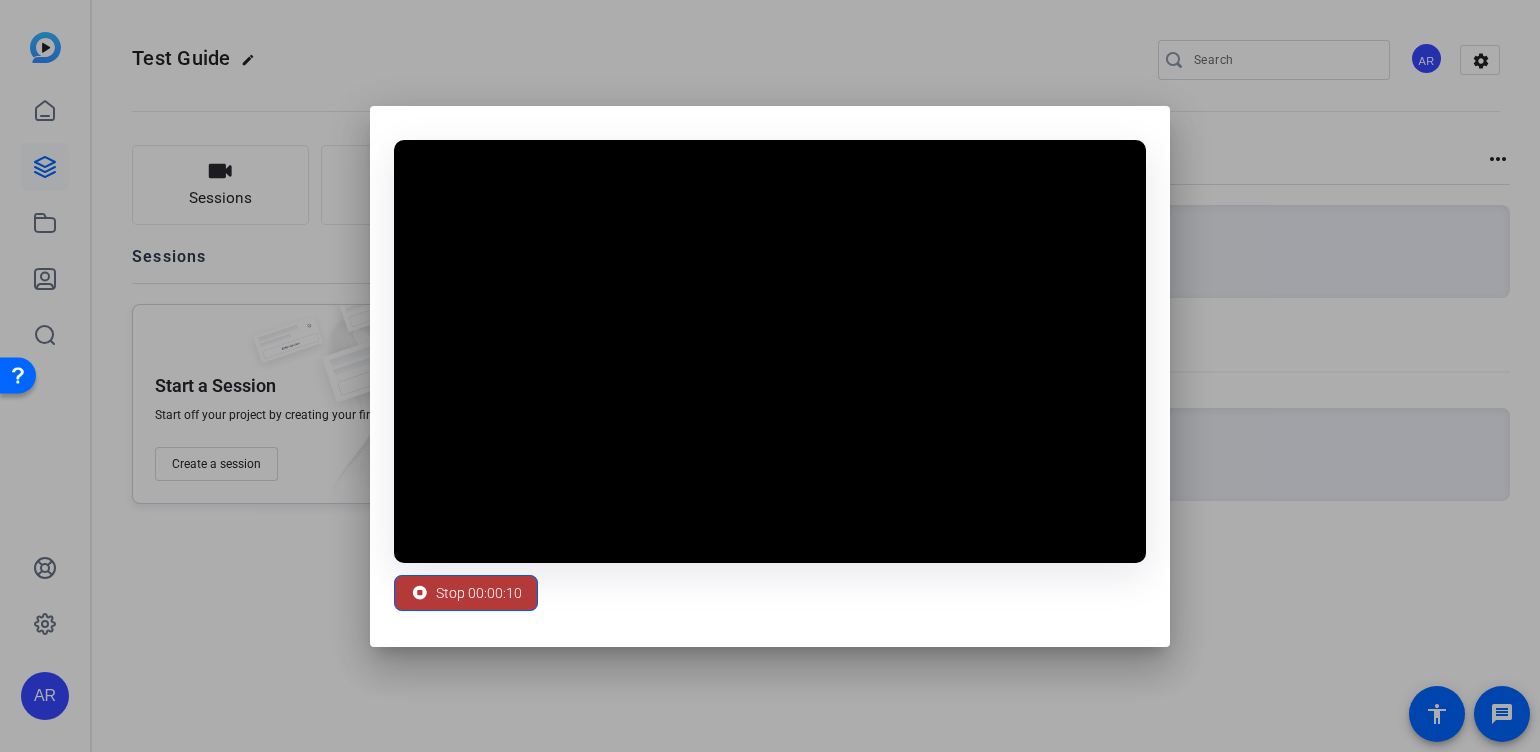 click at bounding box center [466, 593] 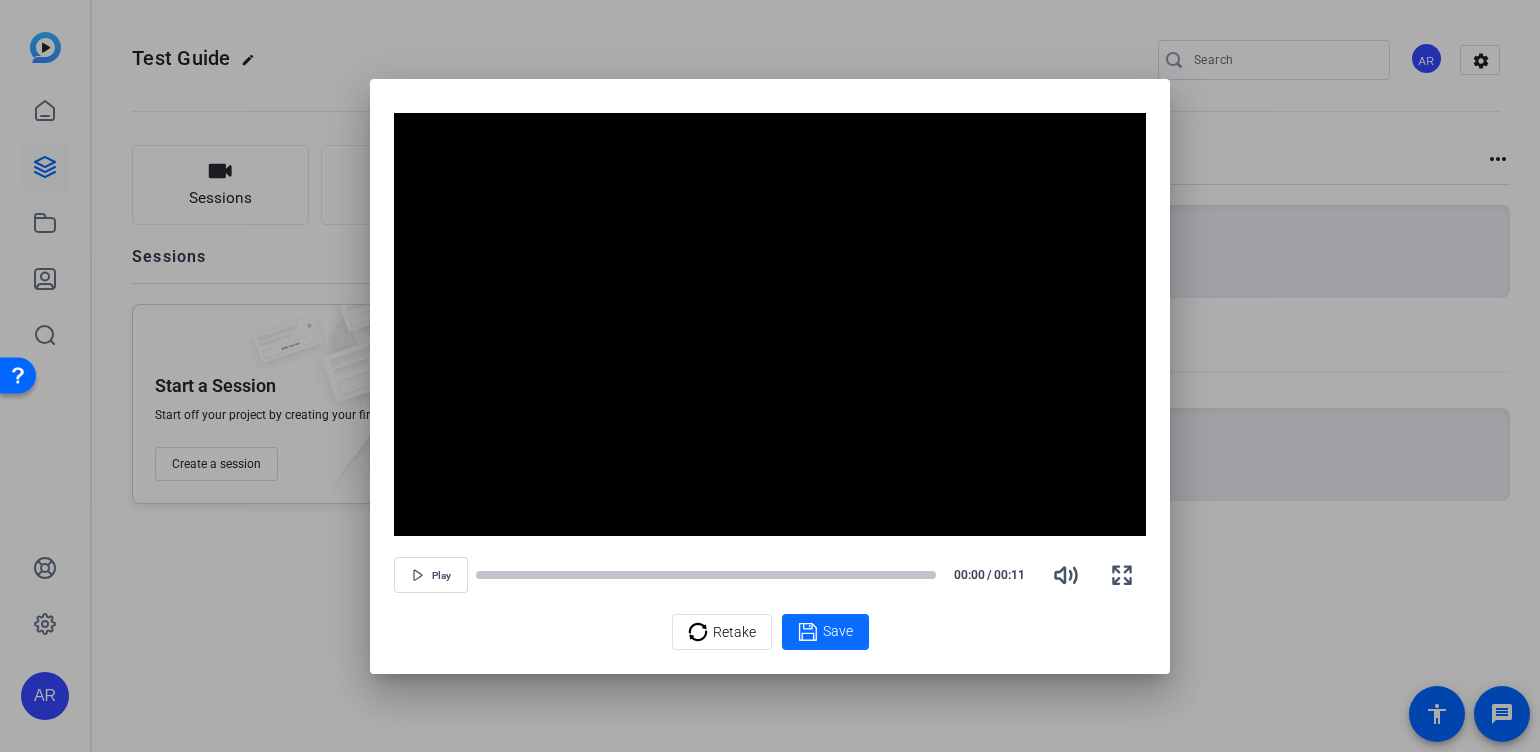 click on "Save" at bounding box center (838, 631) 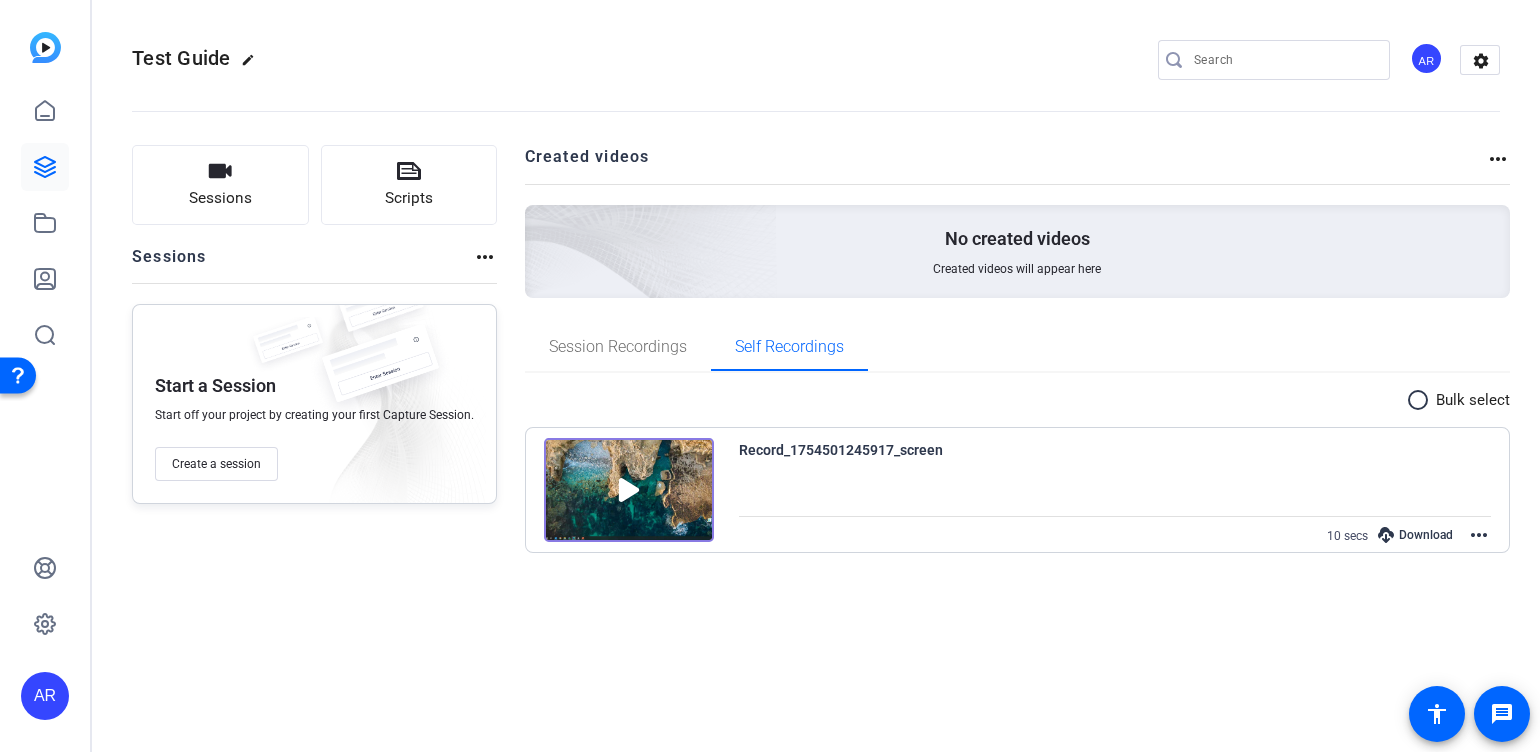 click on "Sessions
Scripts  Sessions more_horiz Start a Session Start off your project by creating your first Capture Session. Create a session Created videos more_horiz No created videos Created videos will appear here Session Recordings Self Recordings radio_button_unchecked Bulk select
Record_1754501245917_screen 10 secs
Download  more_horiz" 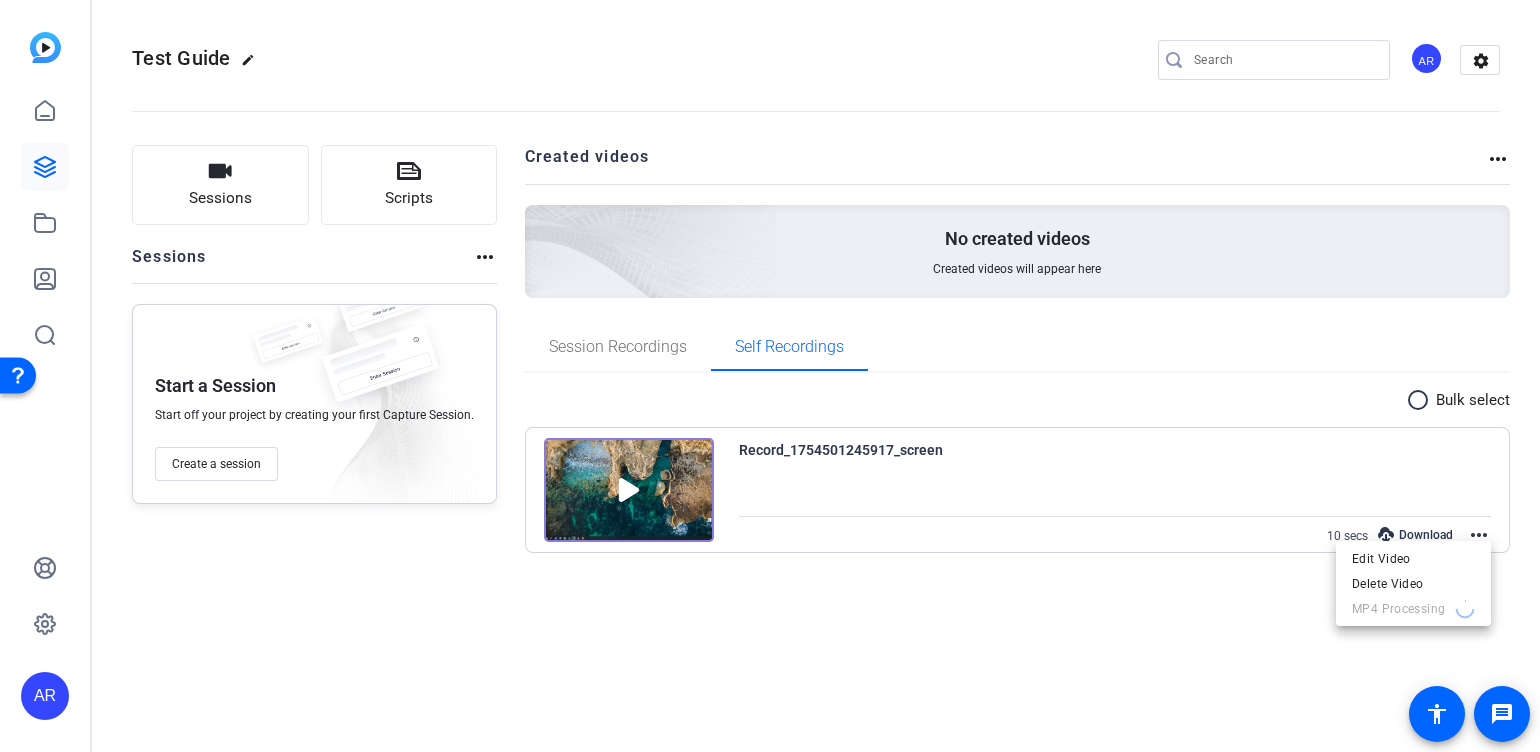 click at bounding box center (770, 376) 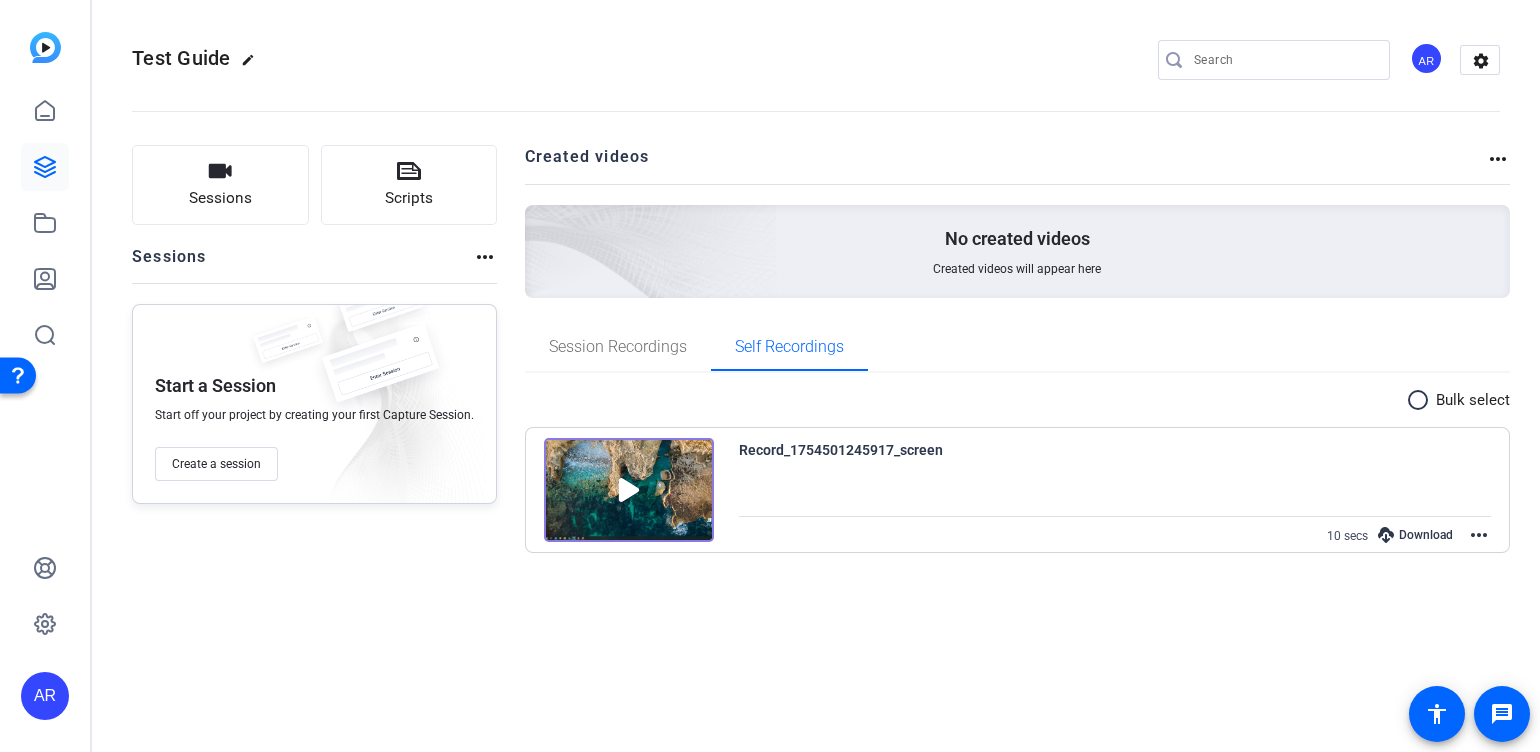 click on "more_horiz" at bounding box center [1479, 535] 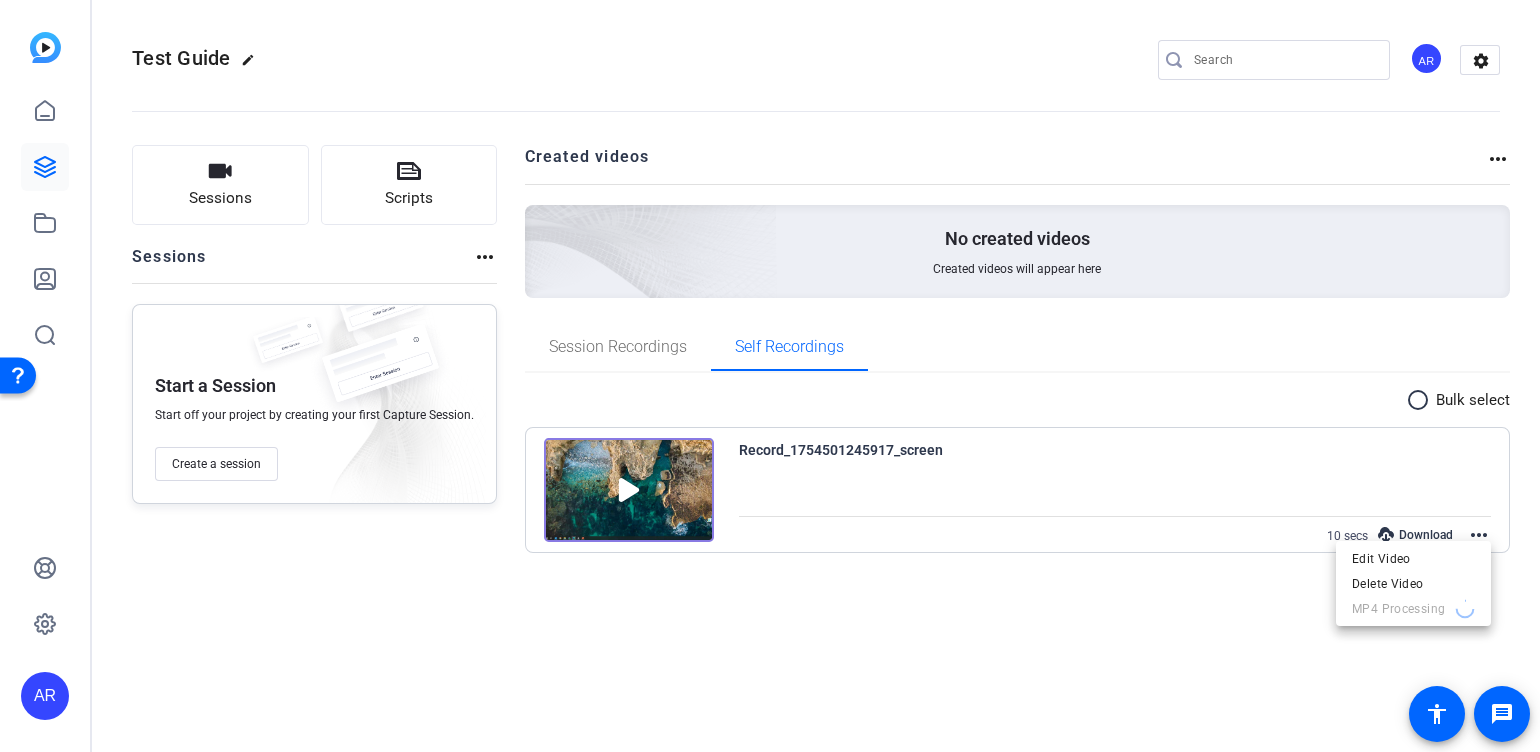 click at bounding box center (770, 376) 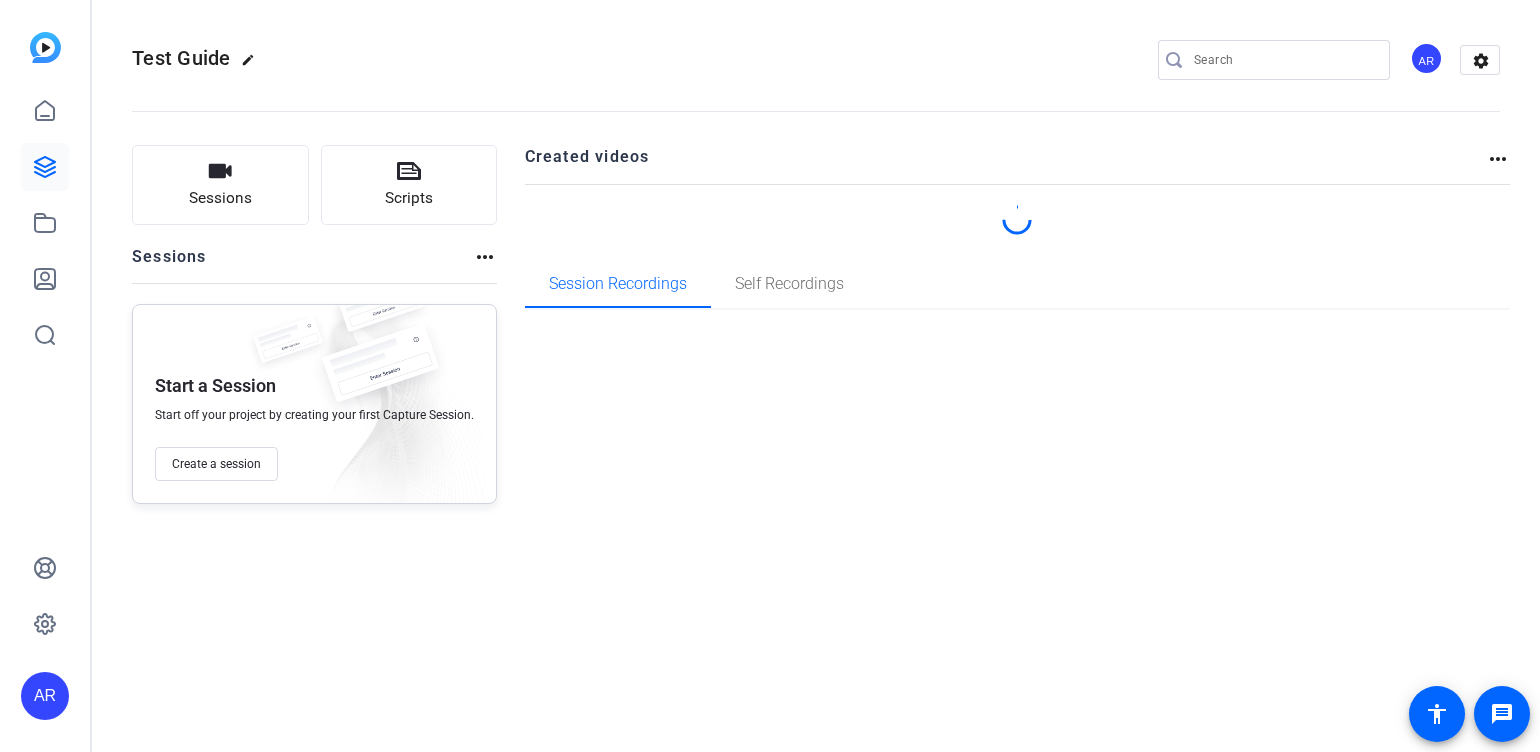 scroll, scrollTop: 0, scrollLeft: 0, axis: both 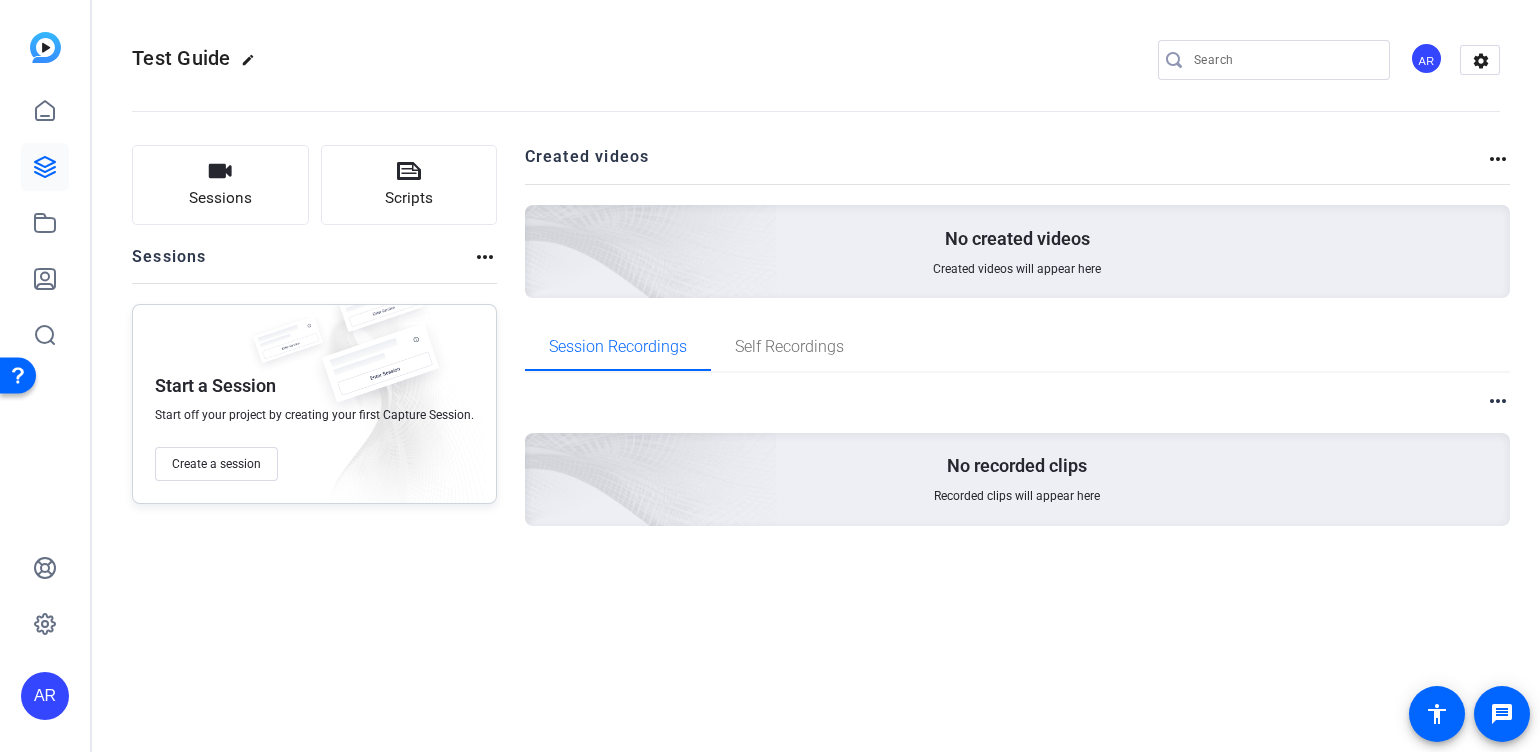click 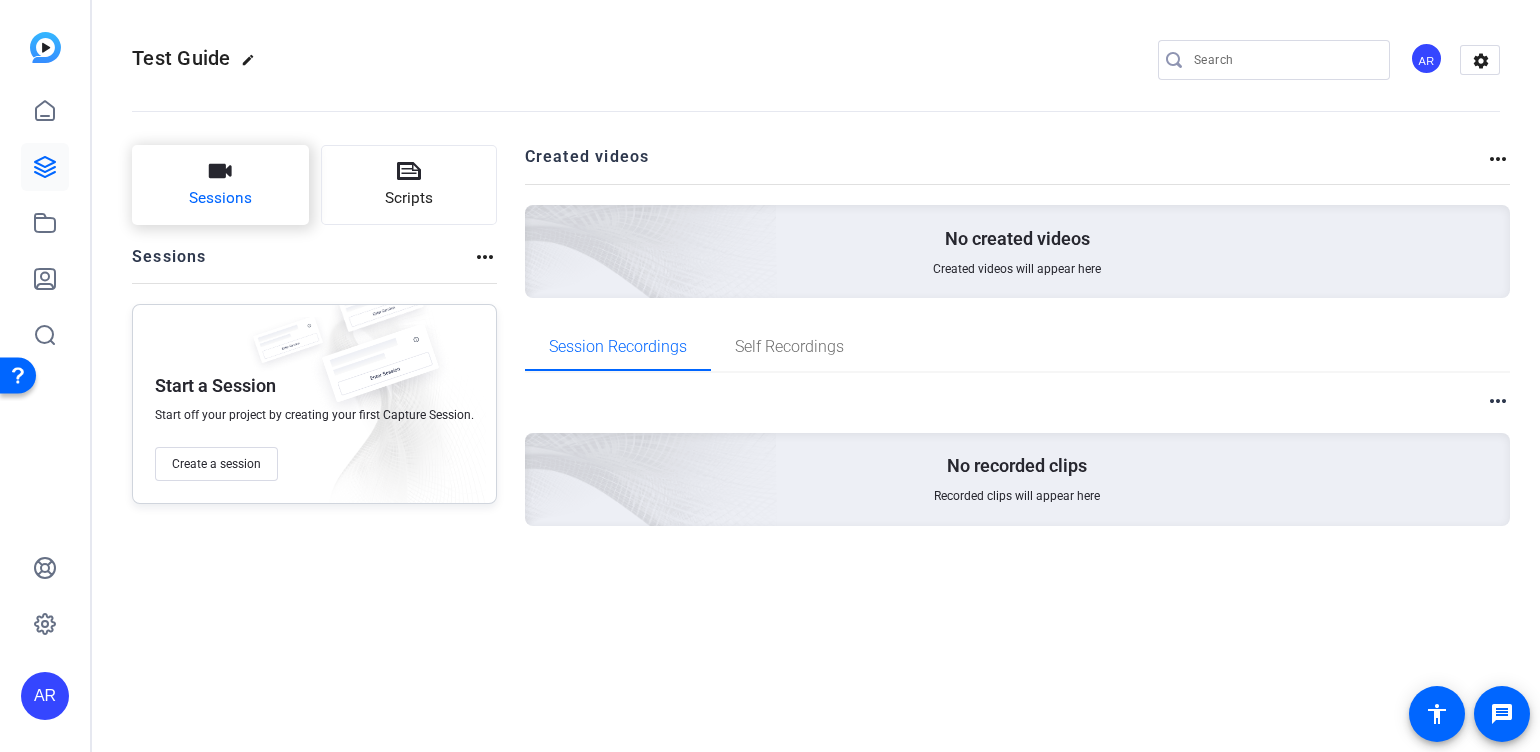click on "Sessions" 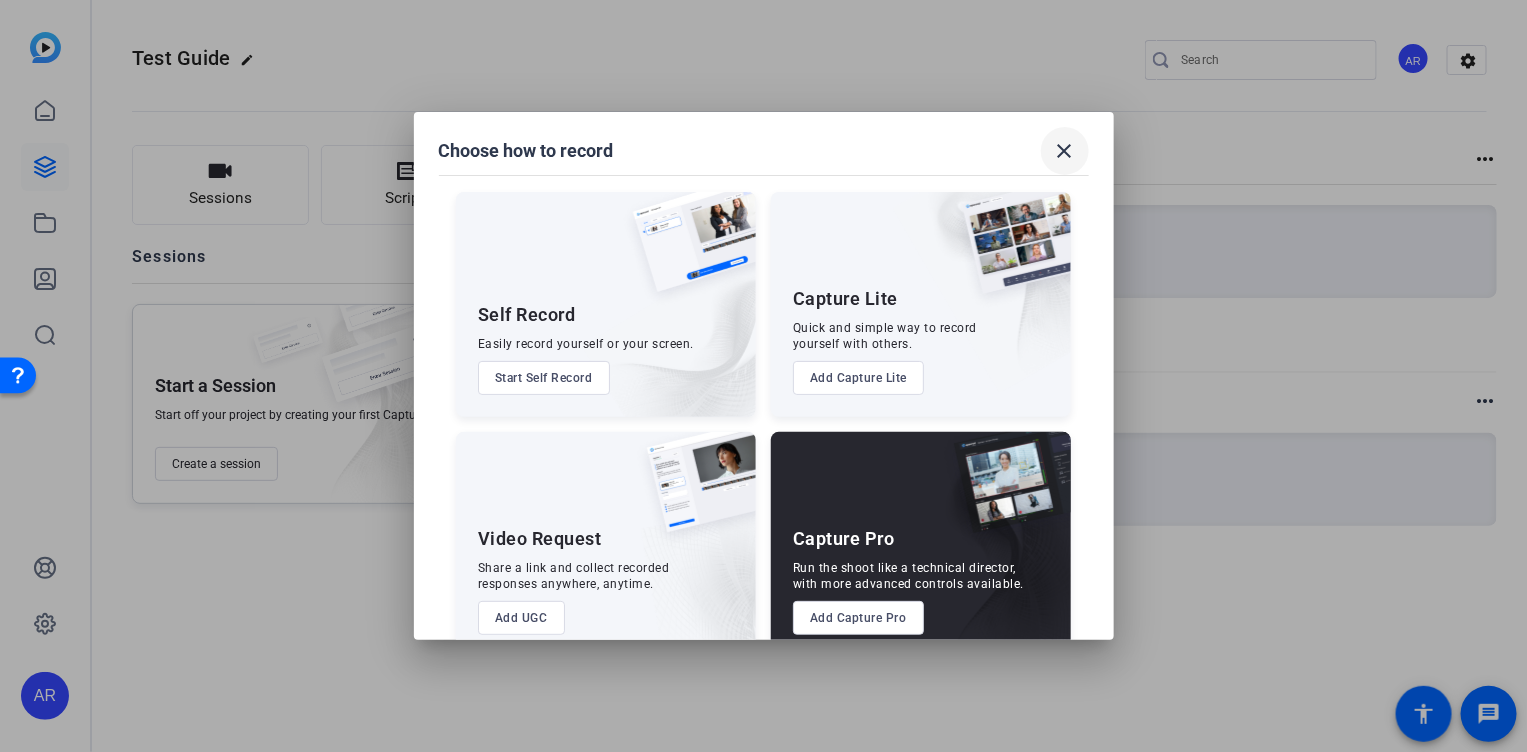 click at bounding box center [1065, 151] 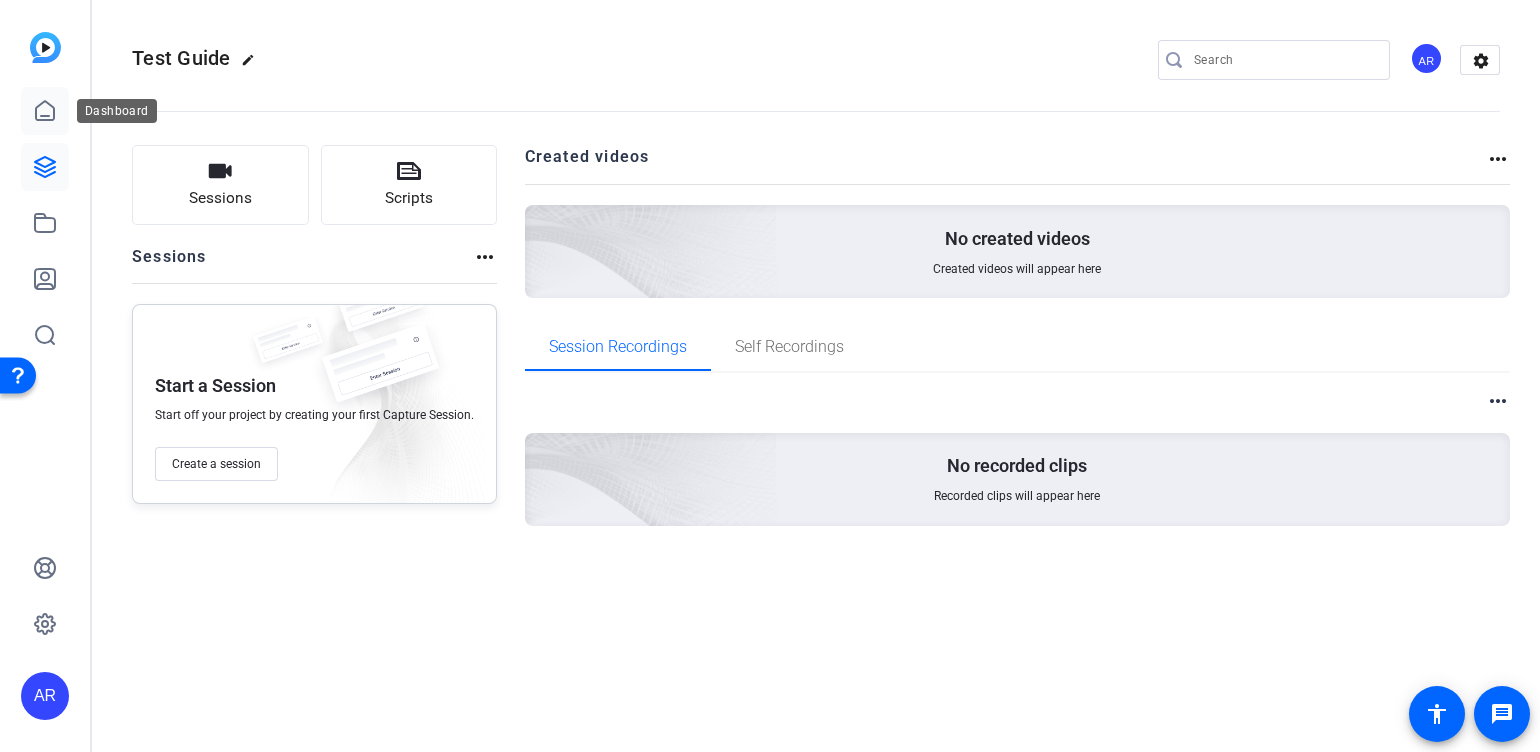 click 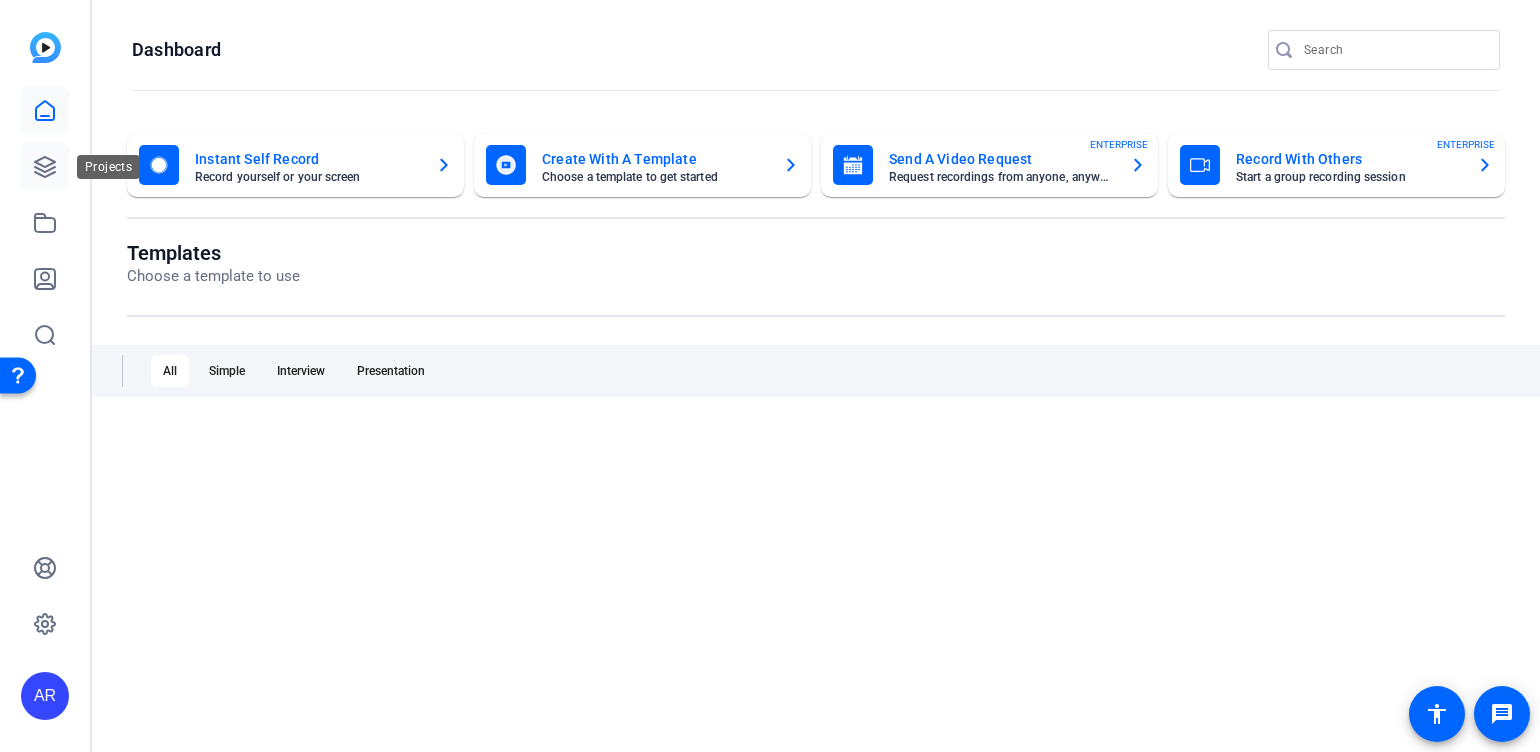 click 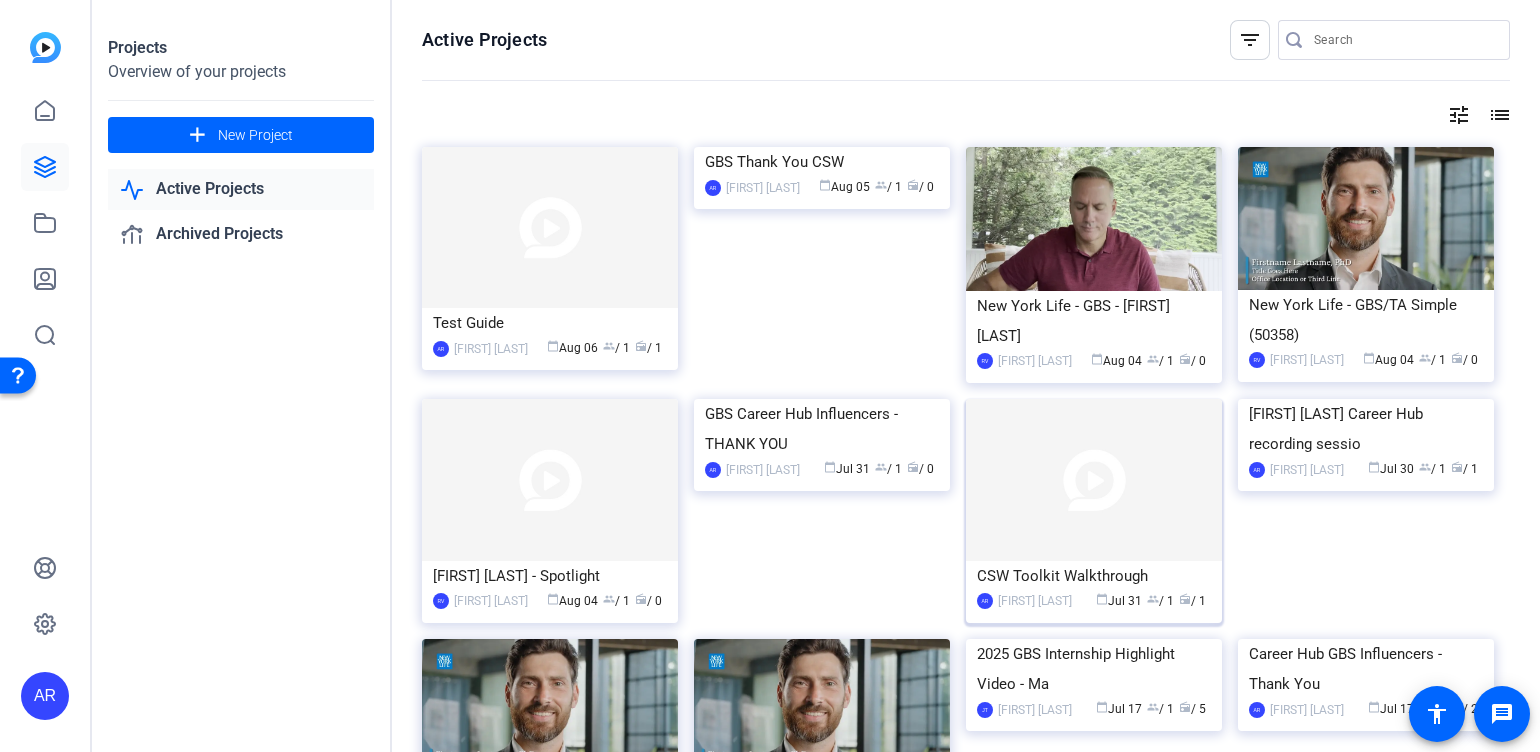 click 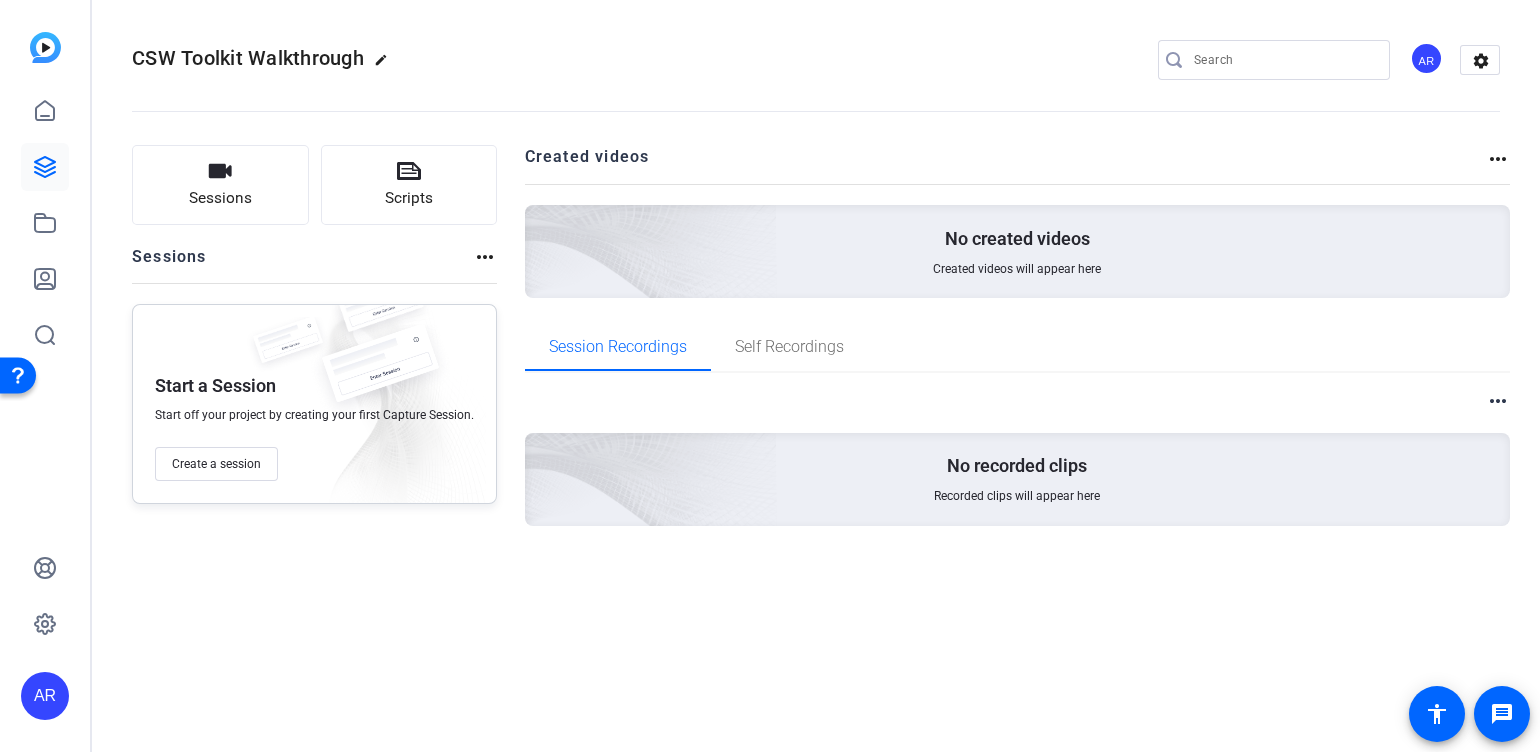 drag, startPoint x: 807, startPoint y: 245, endPoint x: 780, endPoint y: 271, distance: 37.48333 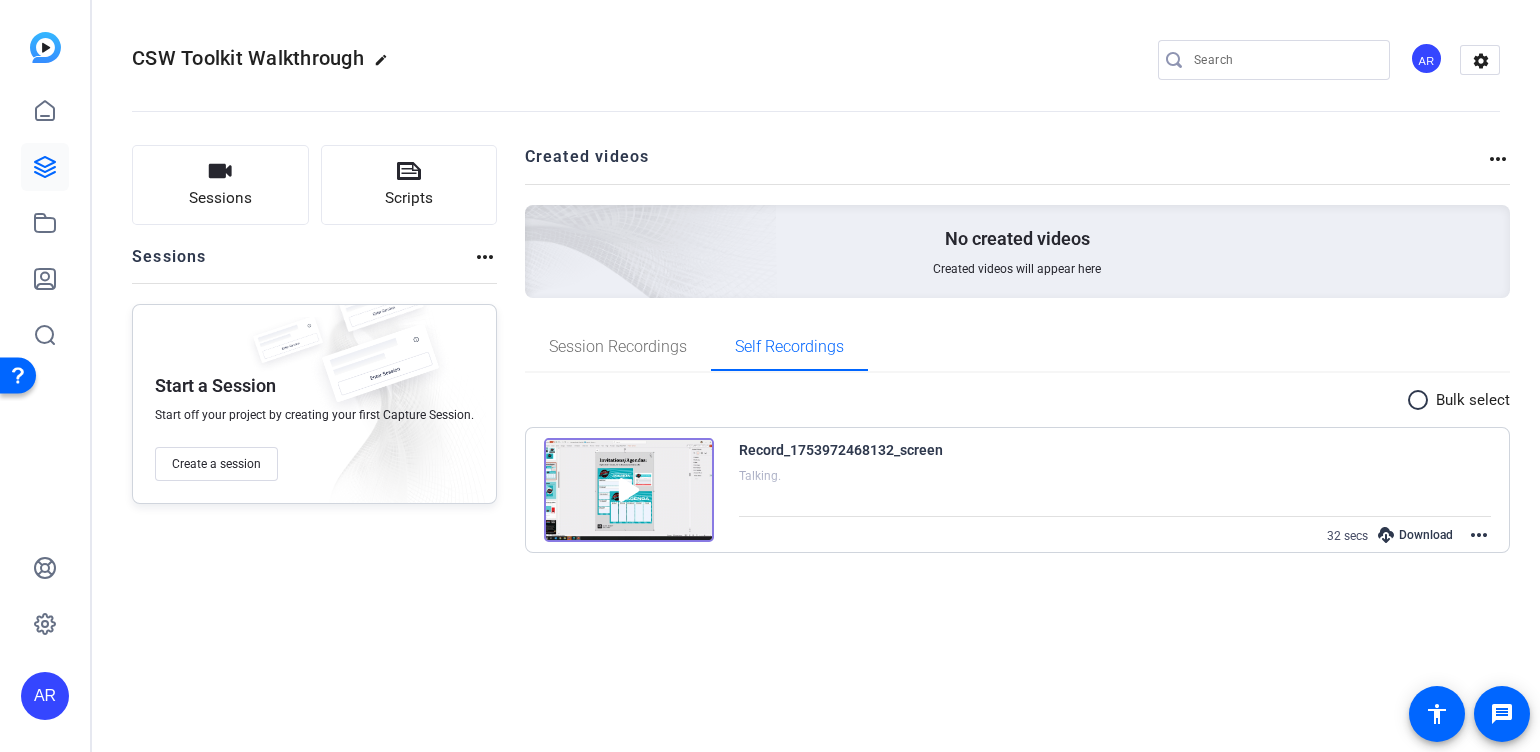 click on "more_horiz" at bounding box center [1479, 535] 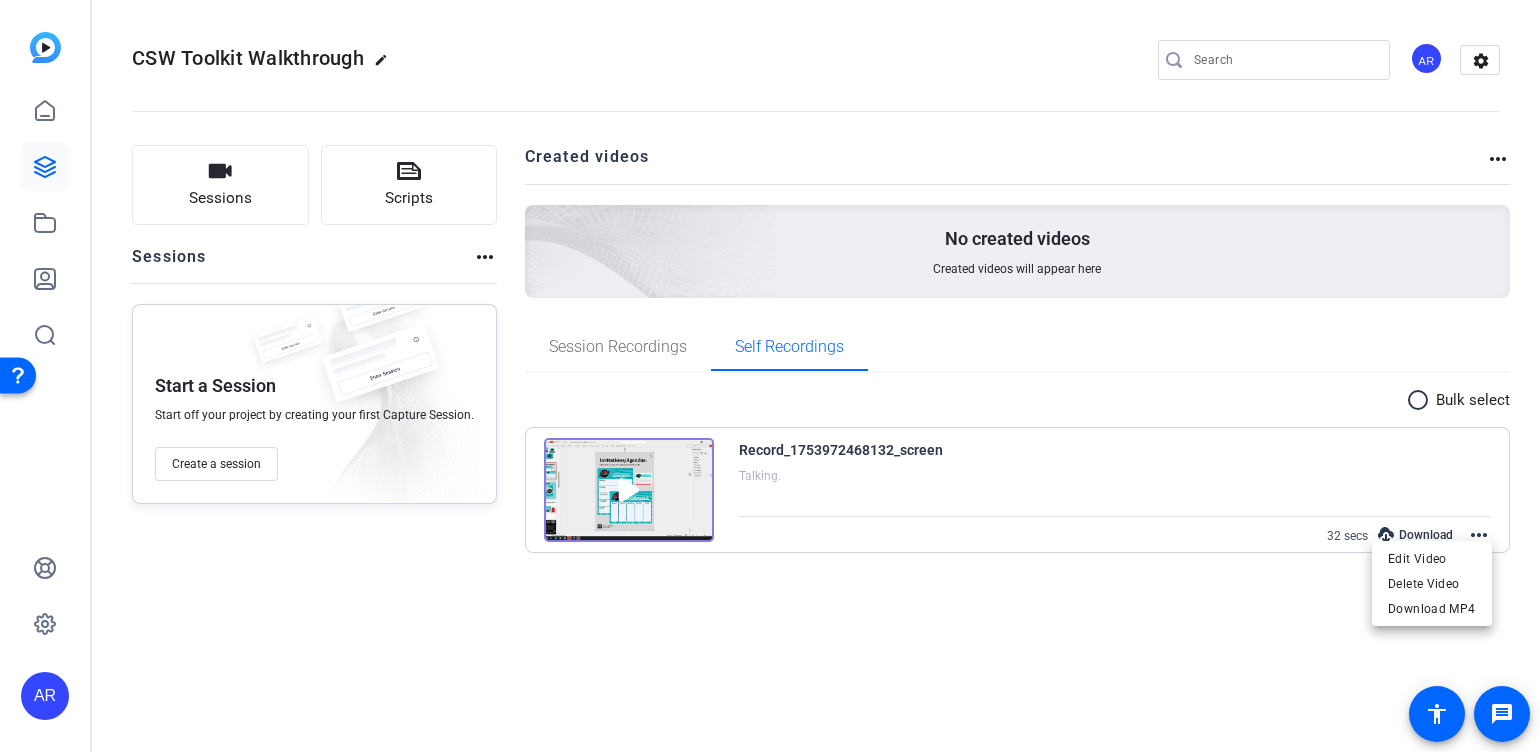click at bounding box center (770, 376) 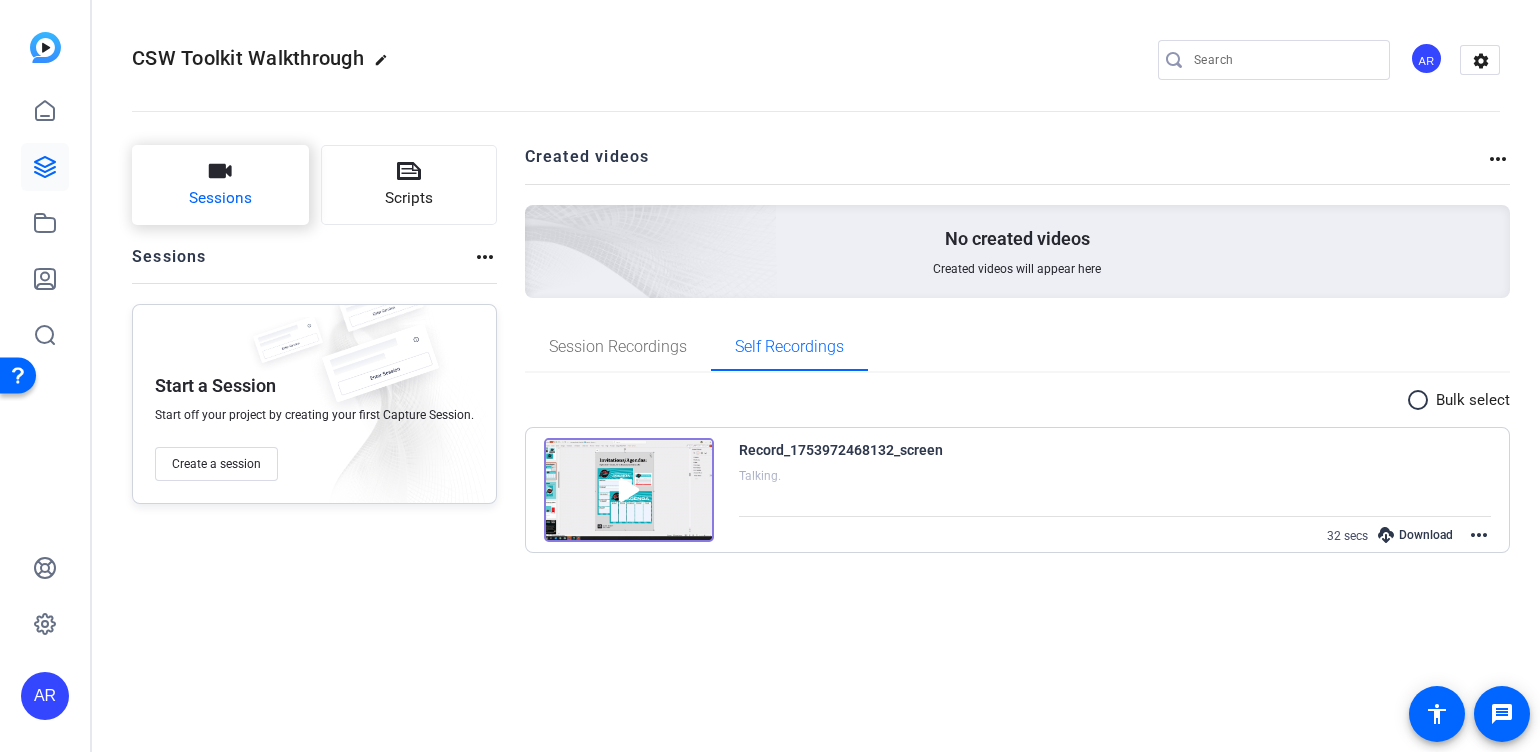 click on "Sessions" 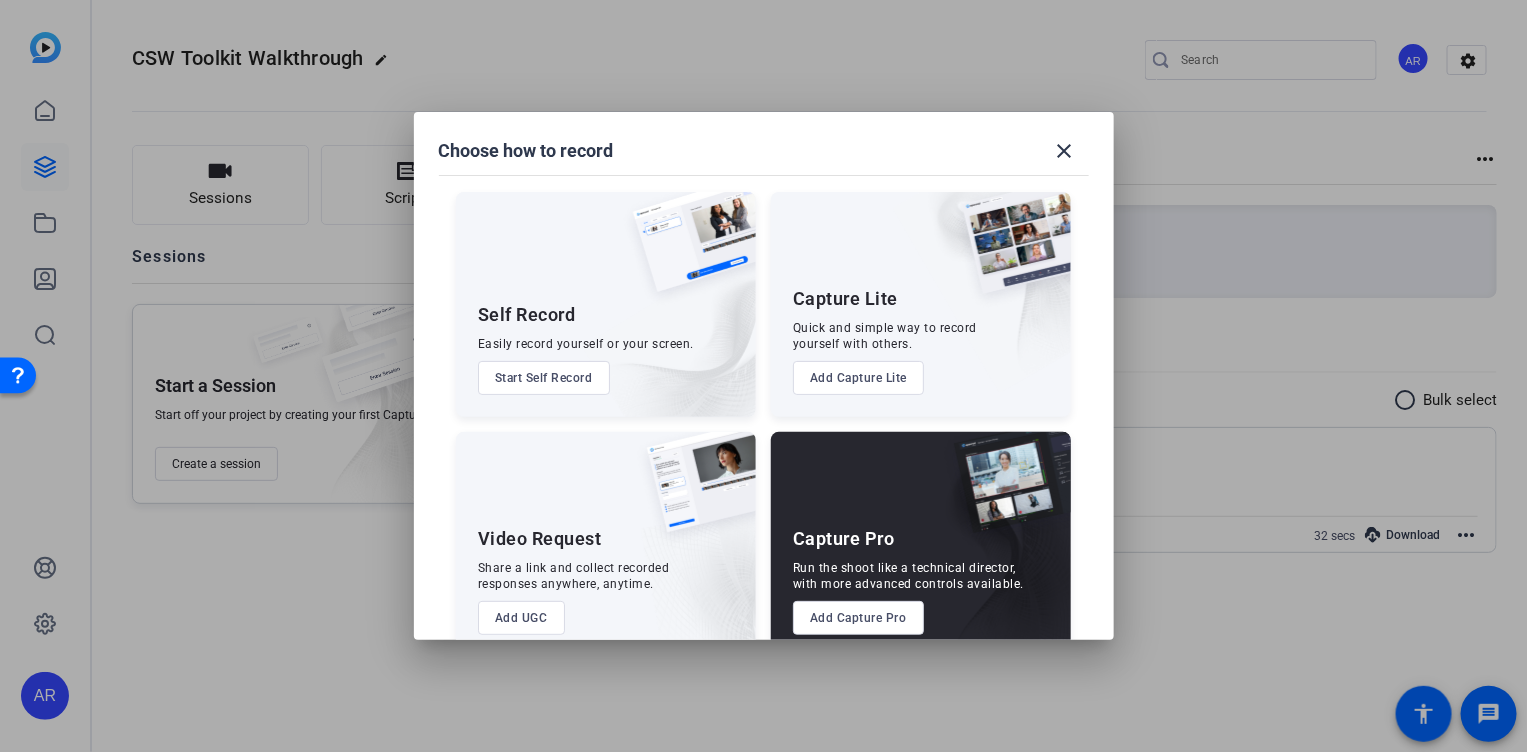 click on "Start Self Record" at bounding box center [544, 378] 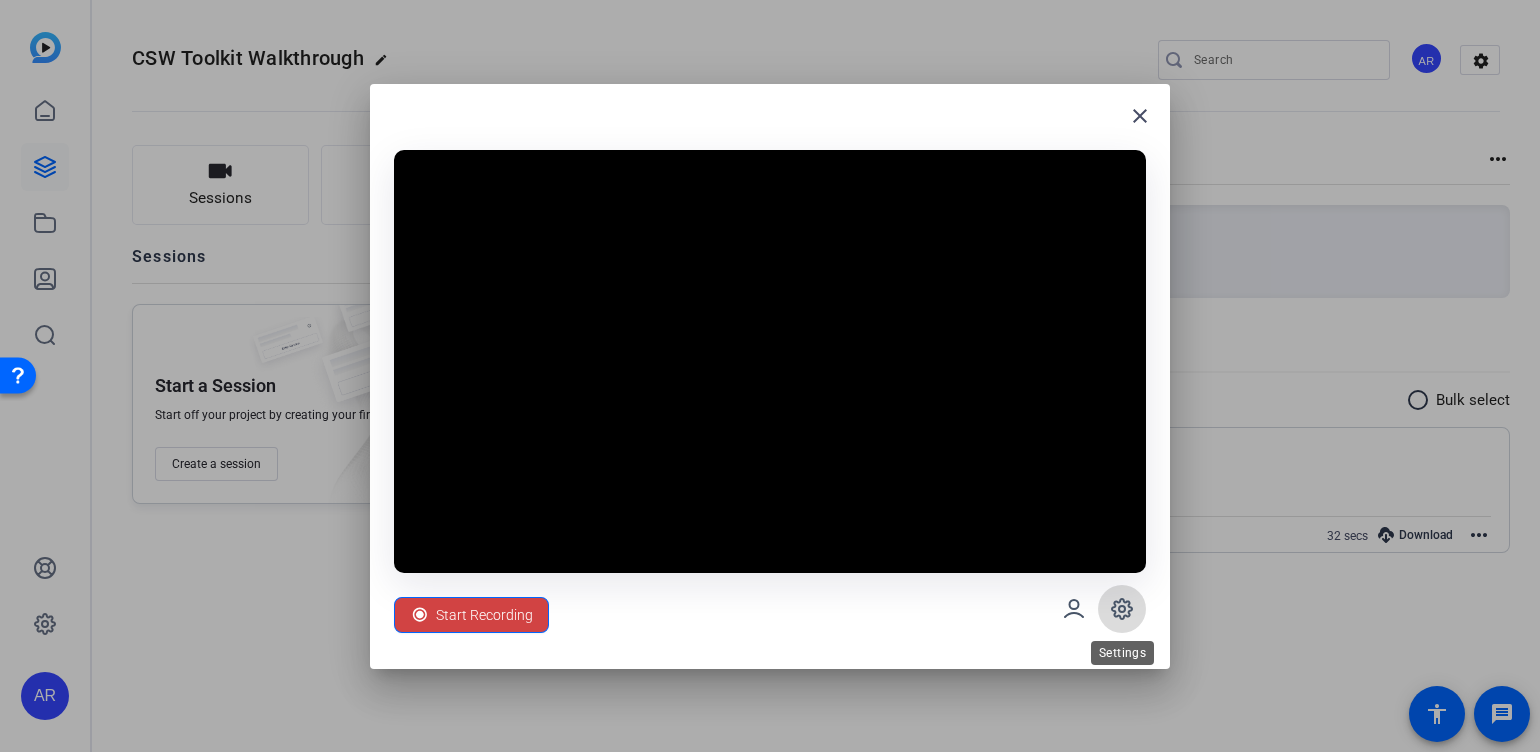 click 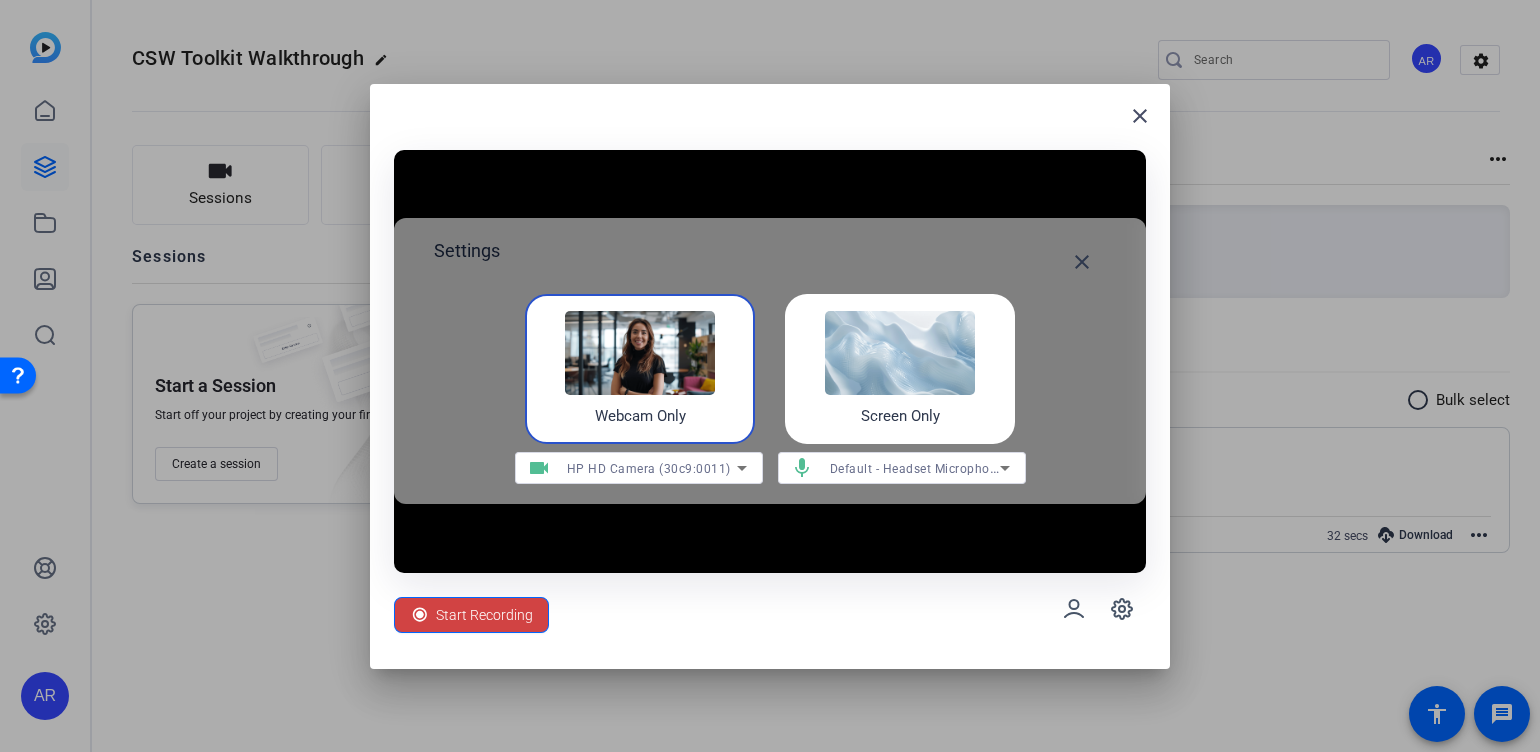 click on "Screen Only" at bounding box center [900, 416] 